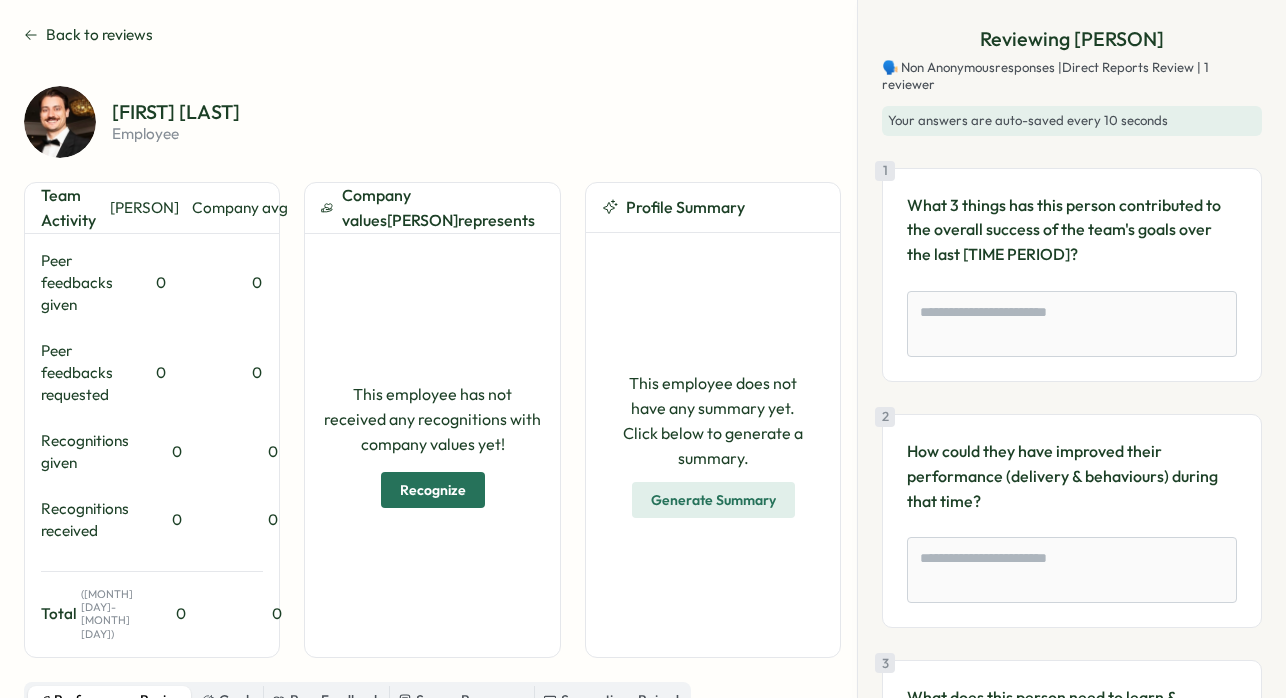 scroll, scrollTop: 0, scrollLeft: 0, axis: both 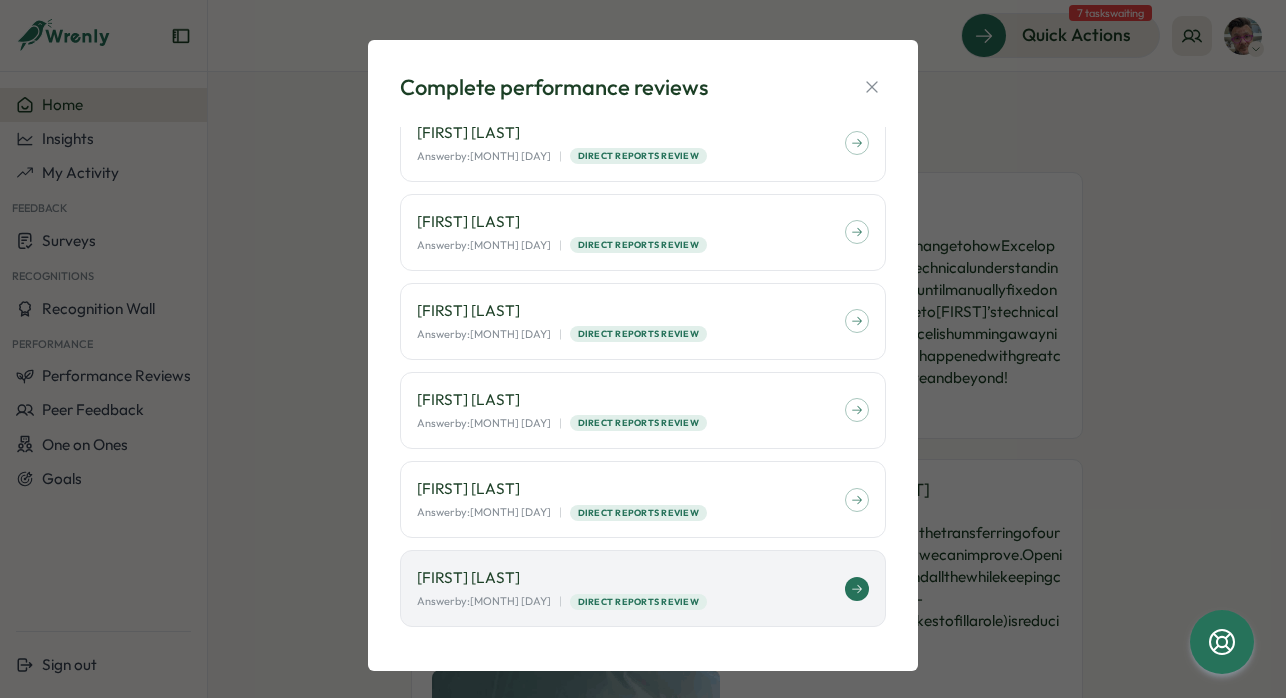 click on "Answer  by:  August 15" at bounding box center (484, 601) 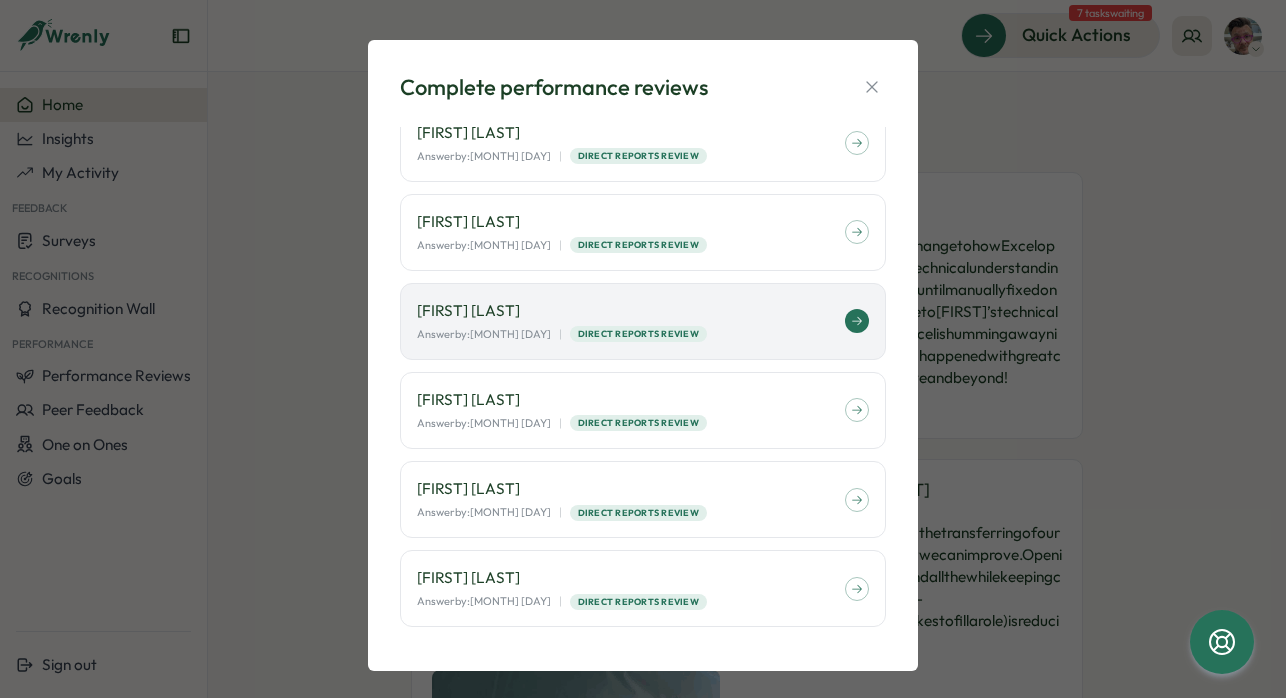 click on "[PERSON]" at bounding box center [631, 311] 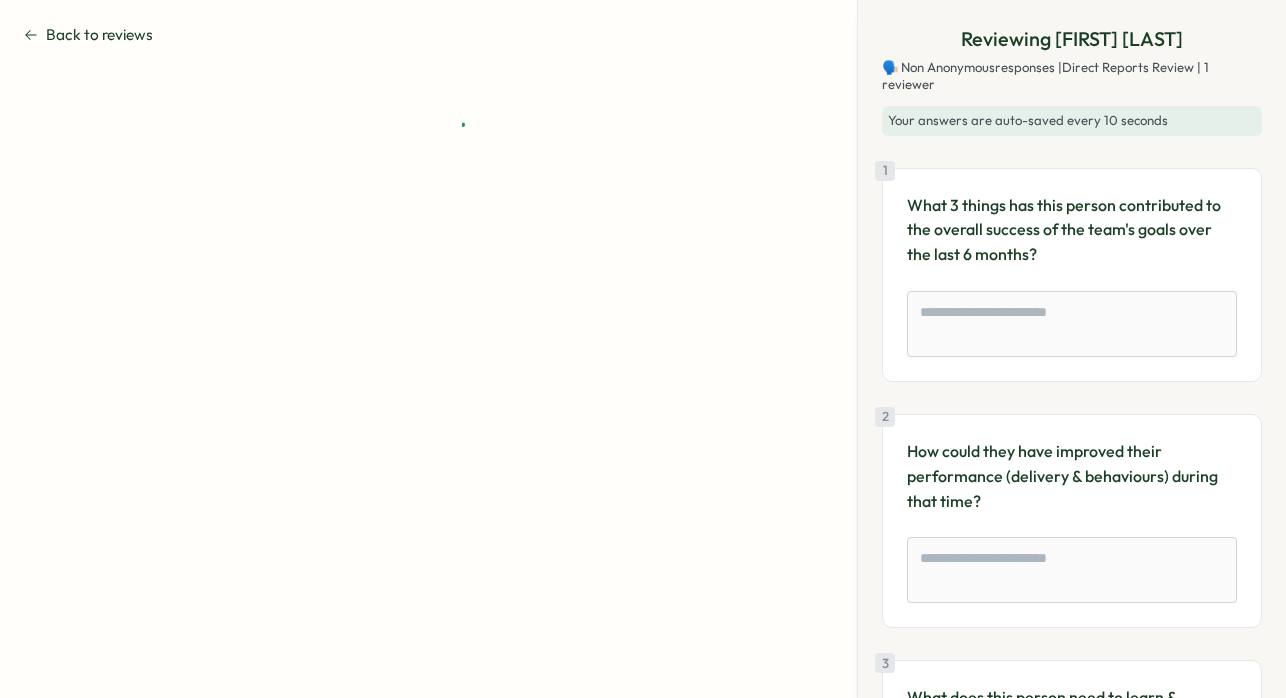 scroll, scrollTop: 0, scrollLeft: 0, axis: both 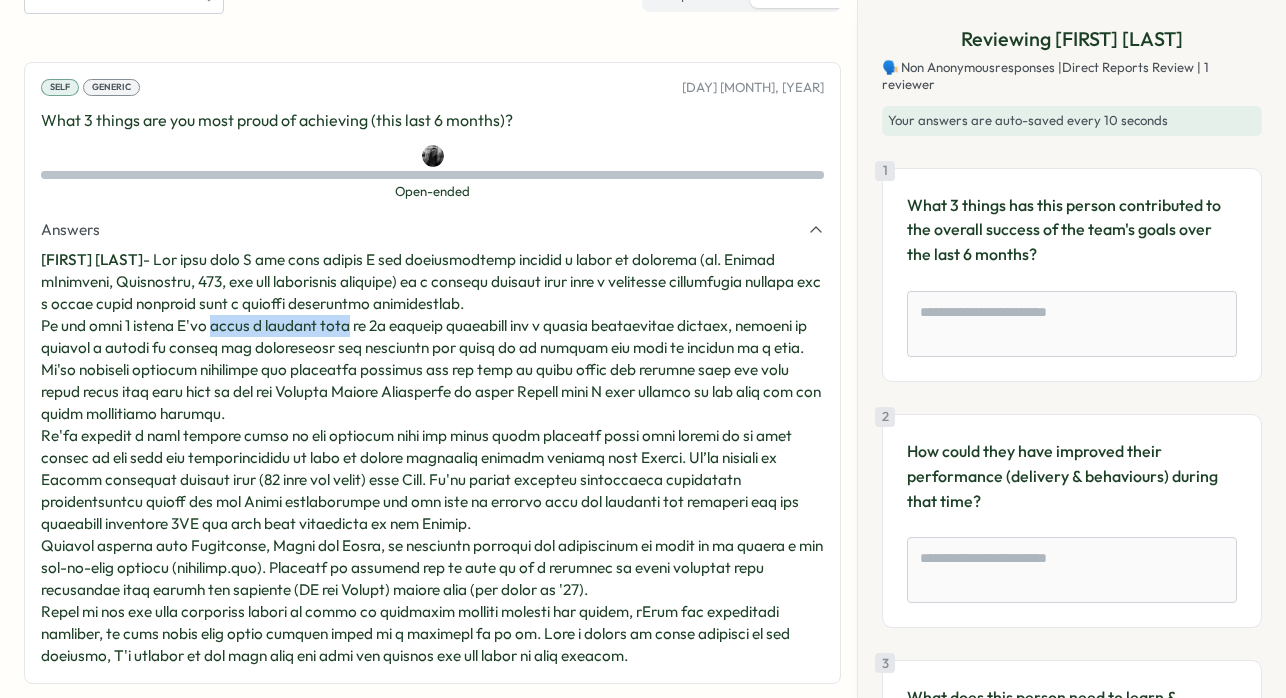 drag, startPoint x: 209, startPoint y: 326, endPoint x: 340, endPoint y: 323, distance: 131.03435 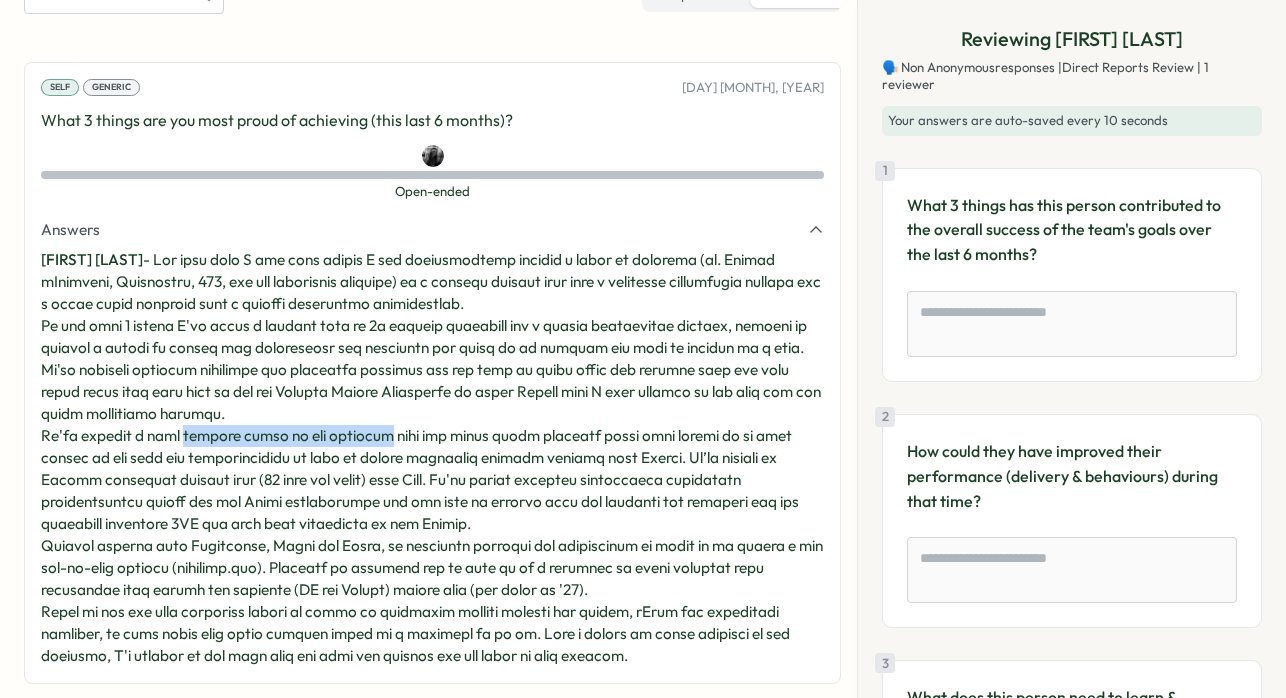 drag, startPoint x: 189, startPoint y: 437, endPoint x: 382, endPoint y: 437, distance: 193 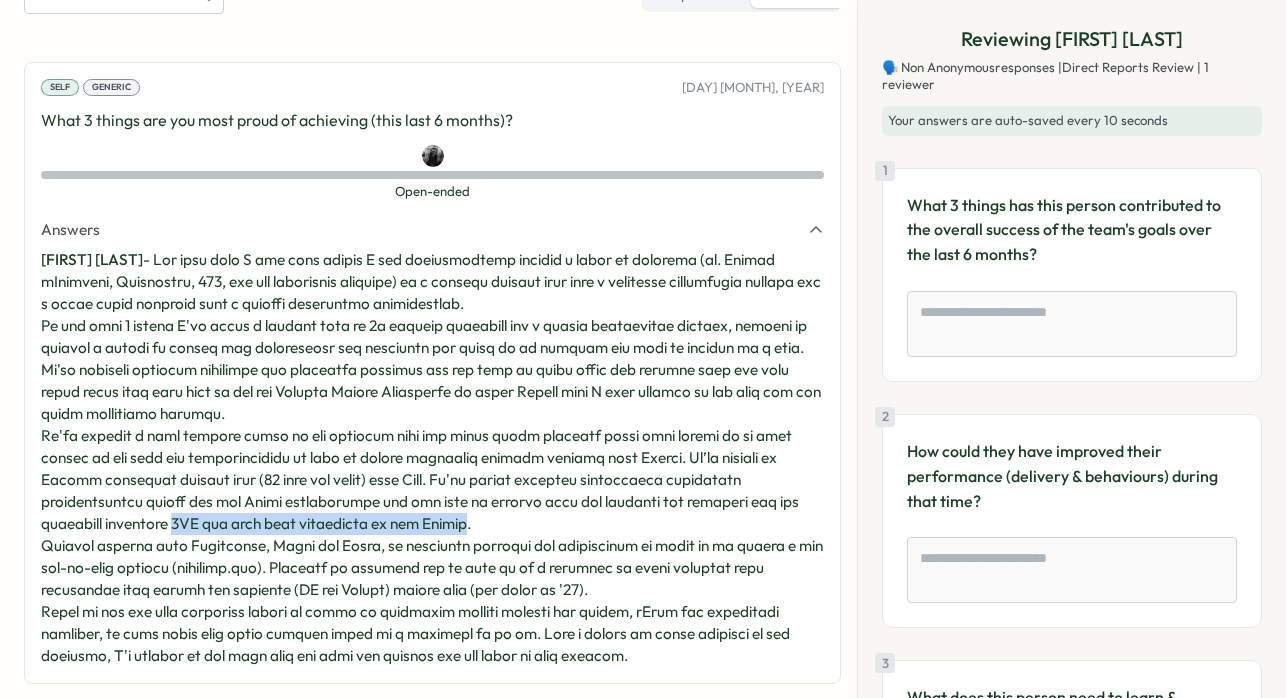 drag, startPoint x: 176, startPoint y: 524, endPoint x: 478, endPoint y: 516, distance: 302.10593 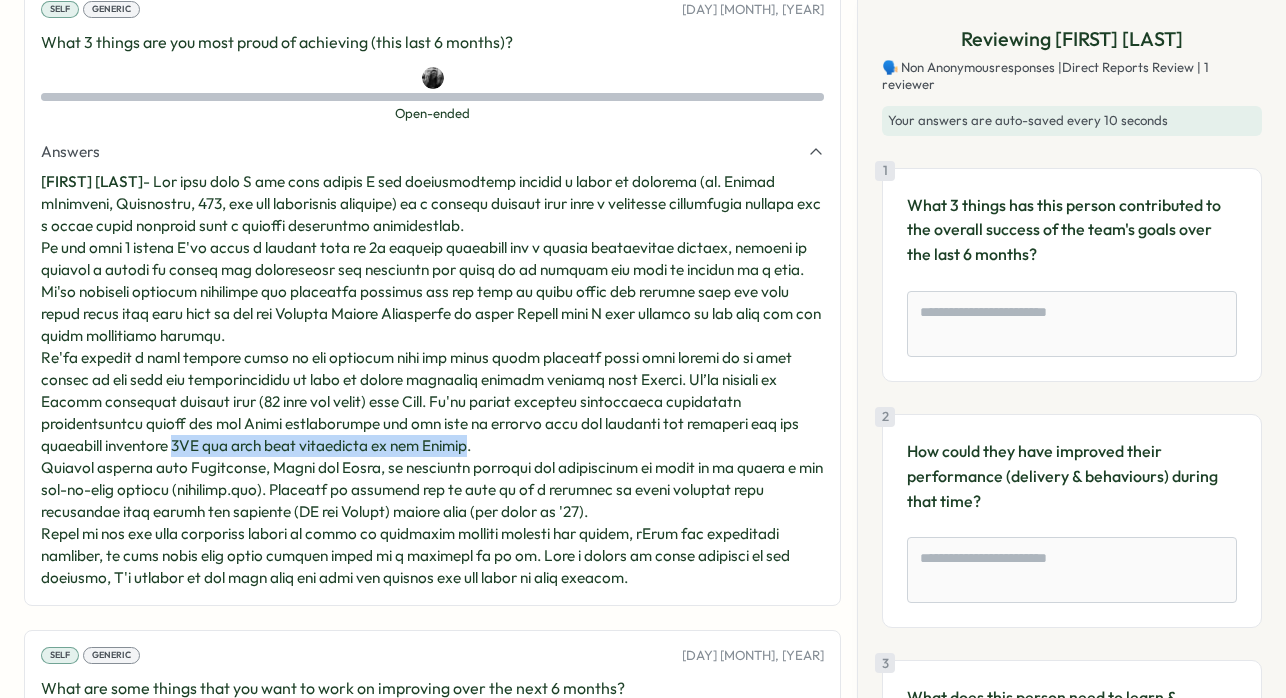 scroll, scrollTop: 923, scrollLeft: 0, axis: vertical 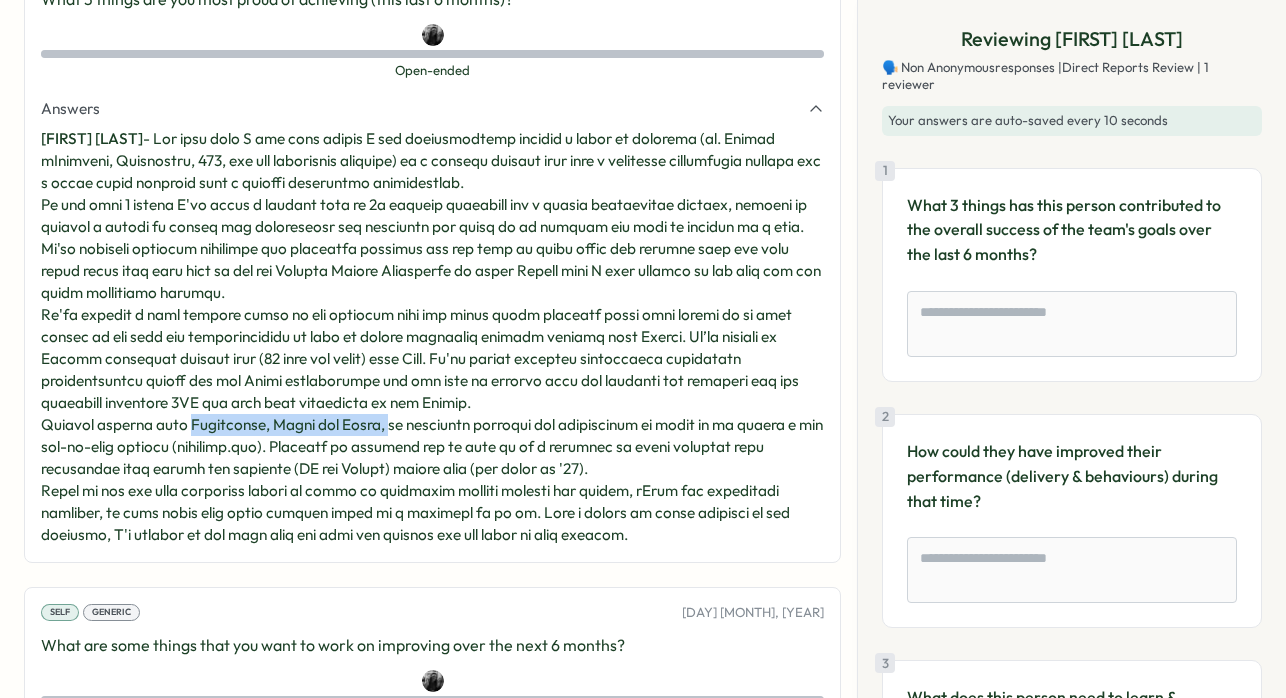 drag, startPoint x: 182, startPoint y: 429, endPoint x: 371, endPoint y: 419, distance: 189.26436 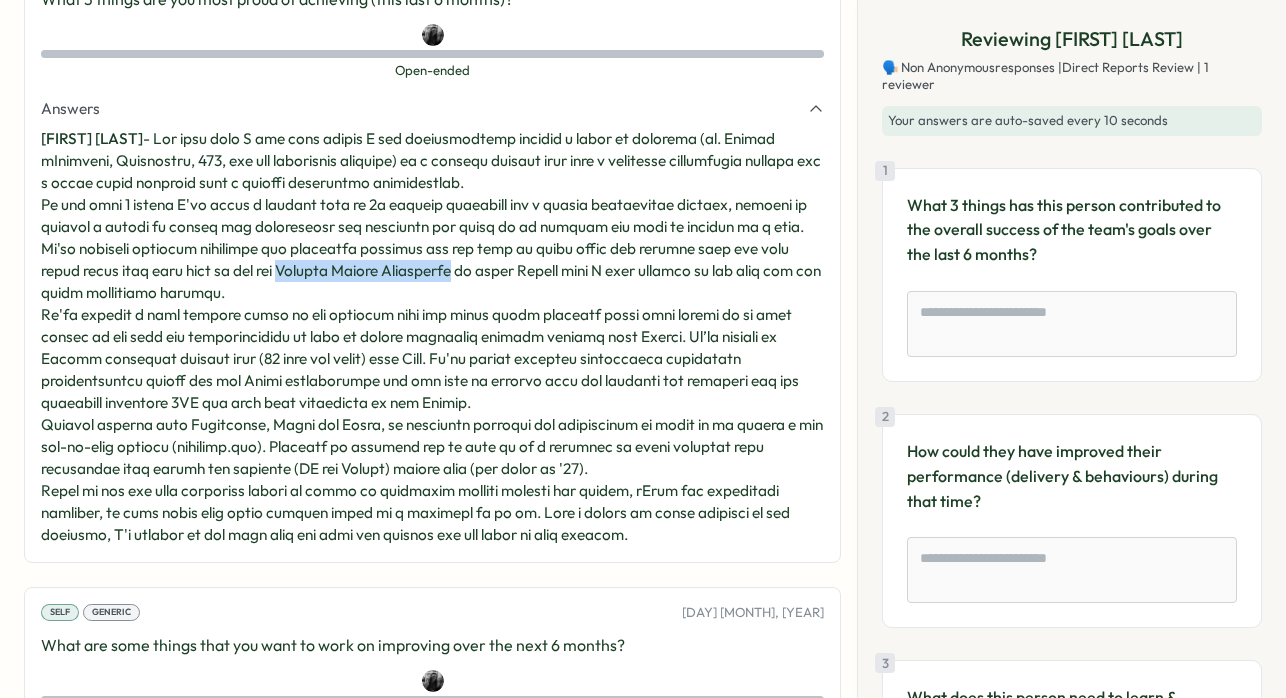drag, startPoint x: 348, startPoint y: 271, endPoint x: 533, endPoint y: 266, distance: 185.06755 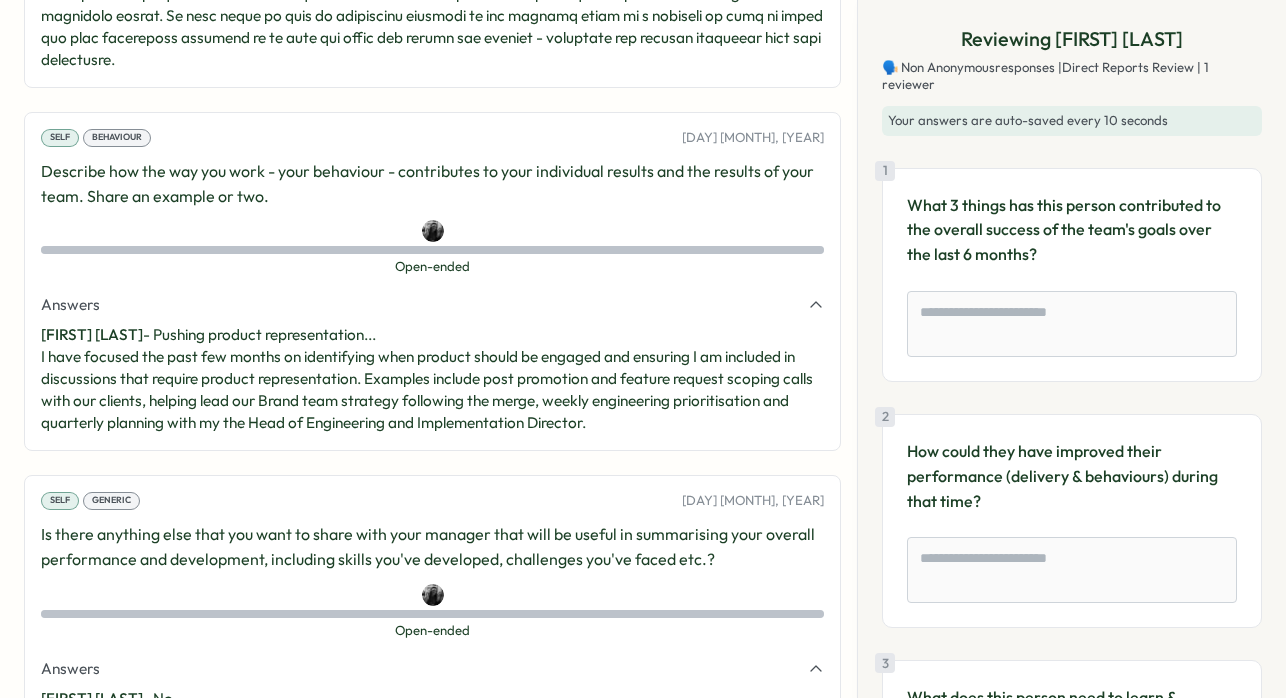 scroll, scrollTop: 2052, scrollLeft: 0, axis: vertical 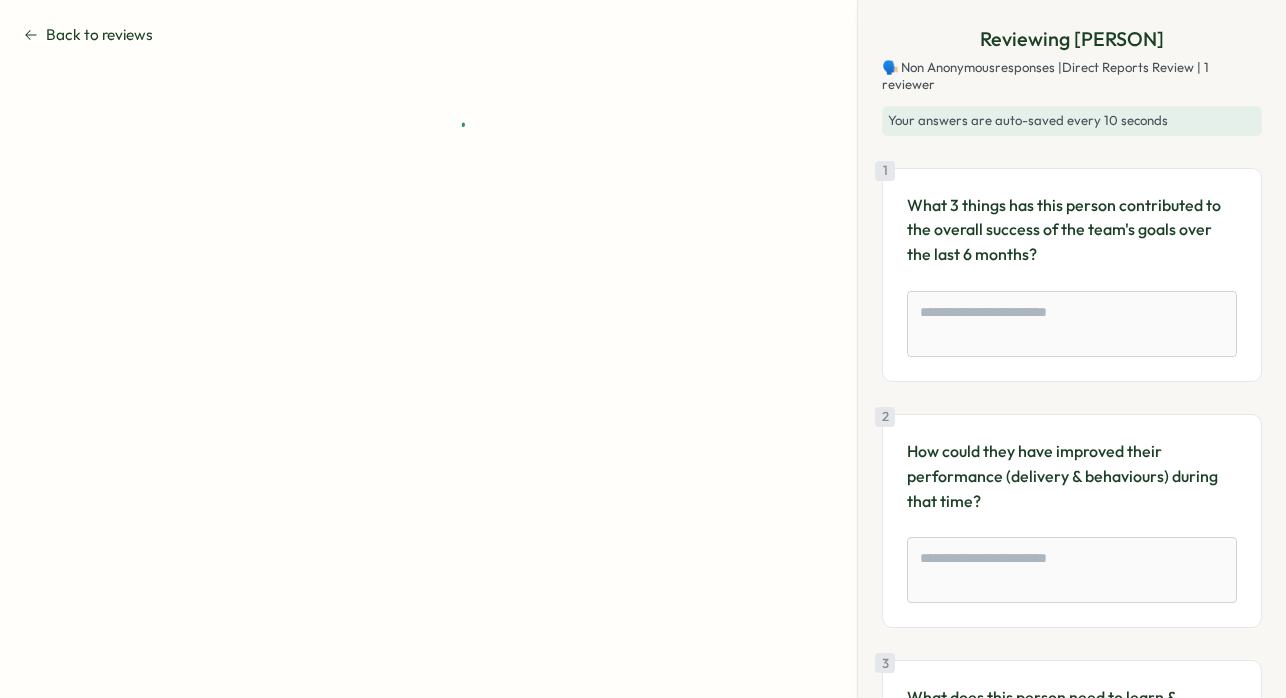 type on "*" 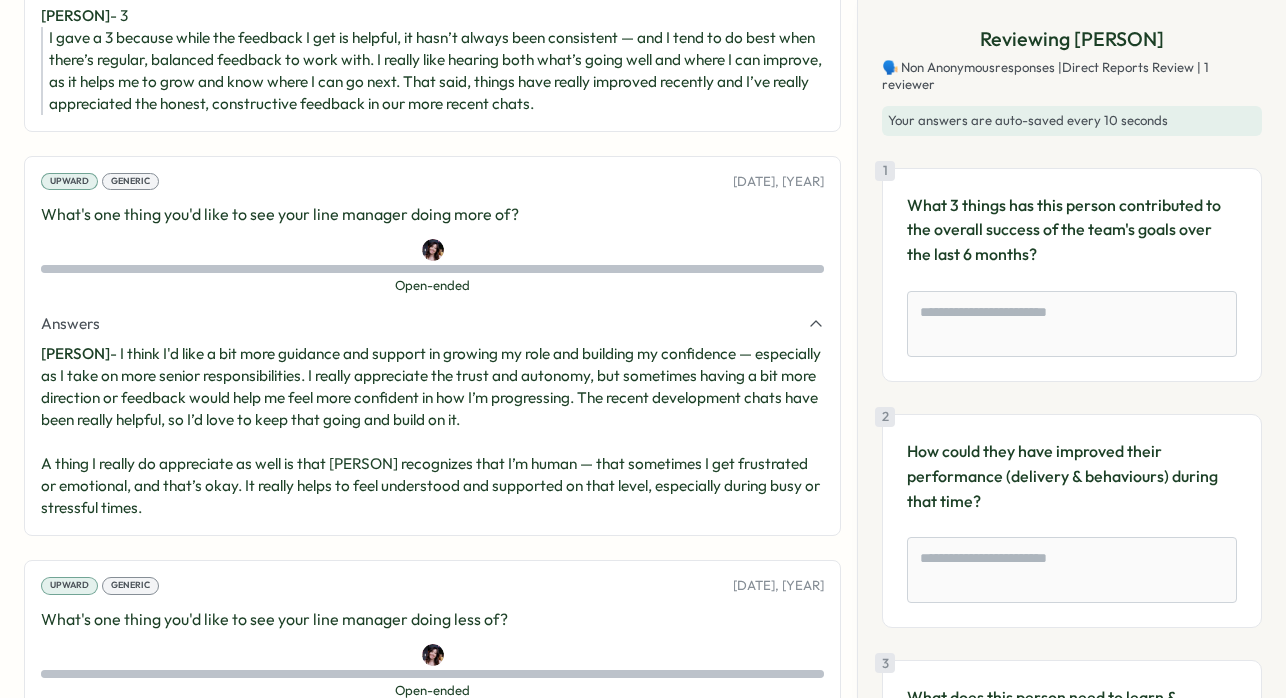 scroll, scrollTop: 2965, scrollLeft: 0, axis: vertical 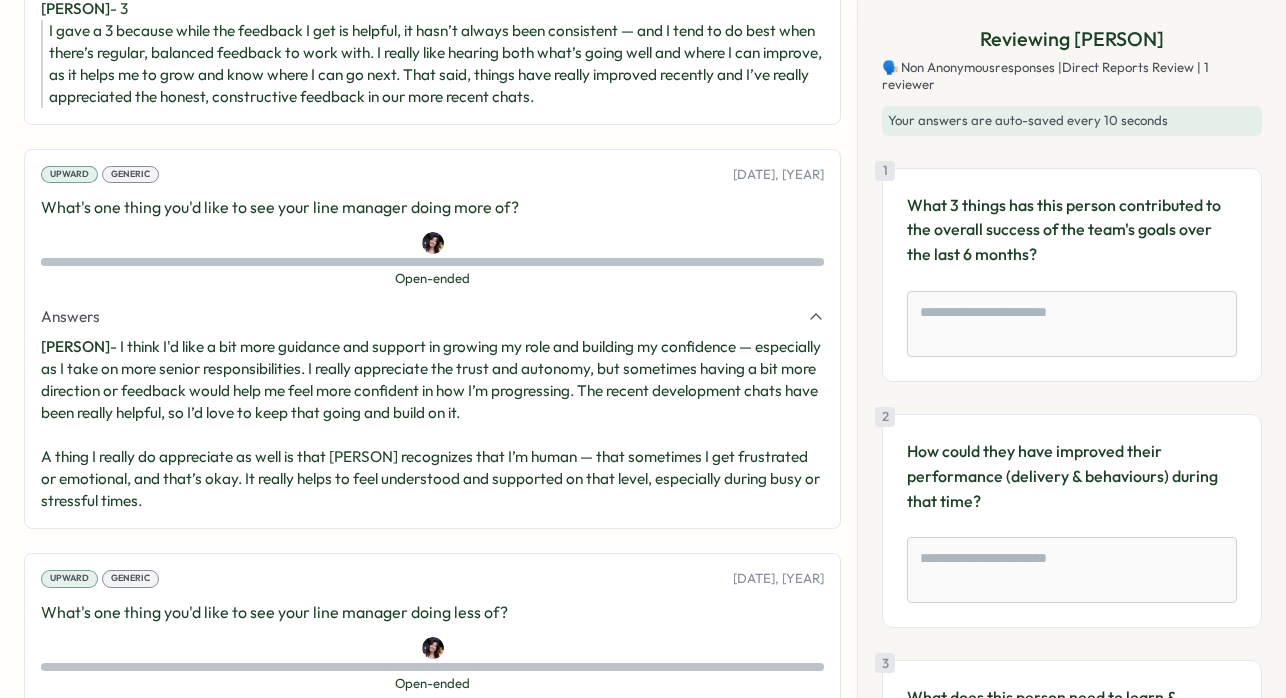 click on "[PERSON] - I think I'd like a bit more guidance and support in growing my role and building my confidence — especially as I take on more senior responsibilities. I really appreciate the trust and autonomy, but sometimes having a bit more direction or feedback would help me feel more confident in how I’m progressing. The recent development chats have been really helpful, so I’d love to keep that going and build on it.
A thing I really do appreciate as well is that [PERSON] recognizes that I’m human — that sometimes I get frustrated or emotional, and that’s okay. It really helps to feel understood and supported on that level, especially during busy or stressful times." at bounding box center (432, 424) 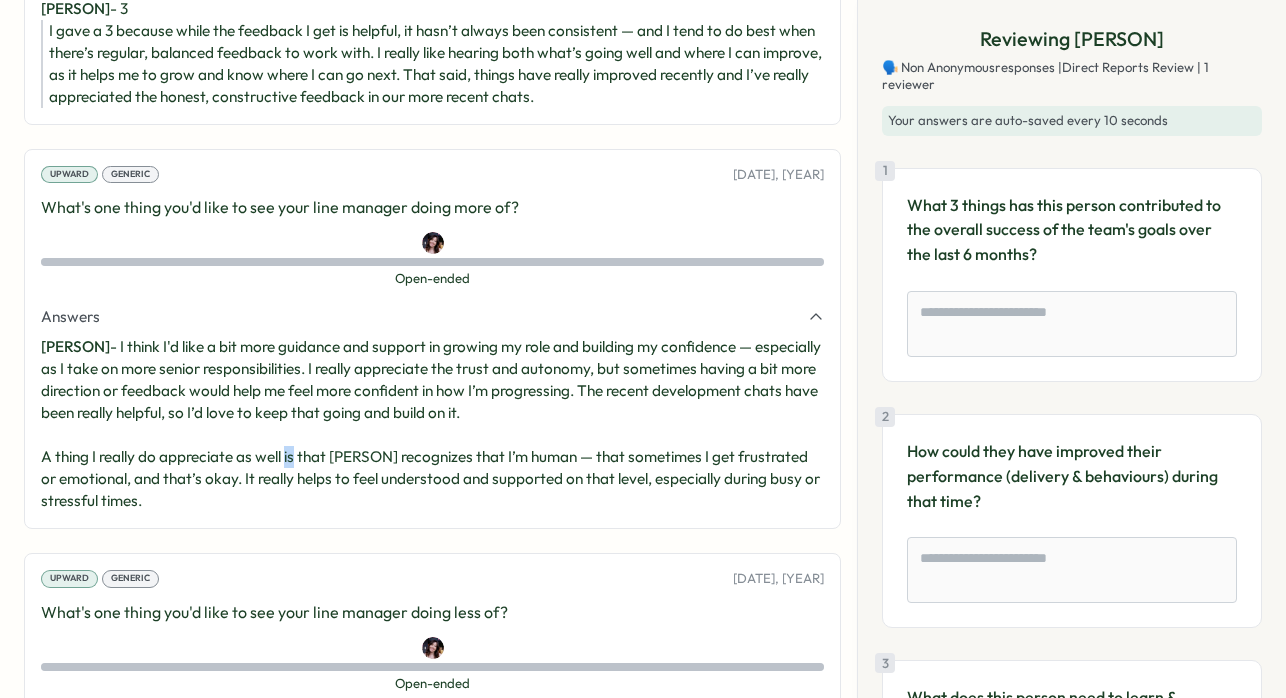 click on "[PERSON] - I think I'd like a bit more guidance and support in growing my role and building my confidence — especially as I take on more senior responsibilities. I really appreciate the trust and autonomy, but sometimes having a bit more direction or feedback would help me feel more confident in how I’m progressing. The recent development chats have been really helpful, so I’d love to keep that going and build on it.
A thing I really do appreciate as well is that [PERSON] recognizes that I’m human — that sometimes I get frustrated or emotional, and that’s okay. It really helps to feel understood and supported on that level, especially during busy or stressful times." at bounding box center [432, 424] 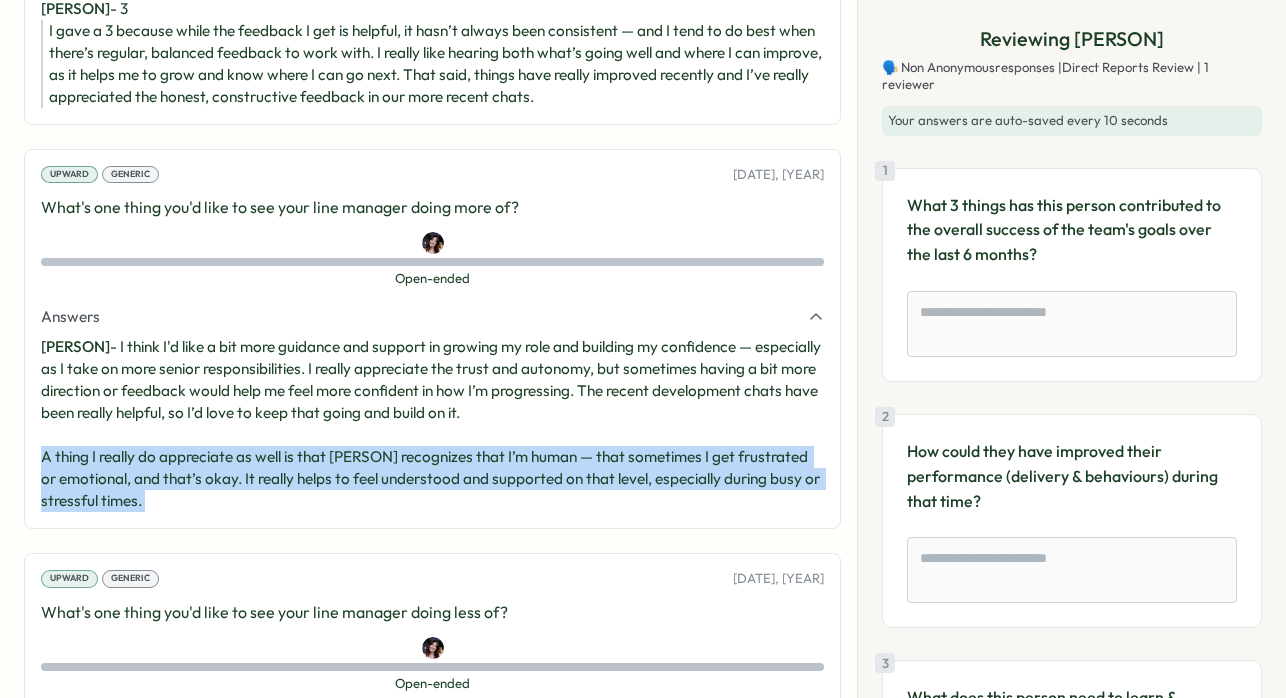 click on "[PERSON] - I think I'd like a bit more guidance and support in growing my role and building my confidence — especially as I take on more senior responsibilities. I really appreciate the trust and autonomy, but sometimes having a bit more direction or feedback would help me feel more confident in how I’m progressing. The recent development chats have been really helpful, so I’d love to keep that going and build on it.
A thing I really do appreciate as well is that [PERSON] recognizes that I’m human — that sometimes I get frustrated or emotional, and that’s okay. It really helps to feel understood and supported on that level, especially during busy or stressful times." at bounding box center [432, 424] 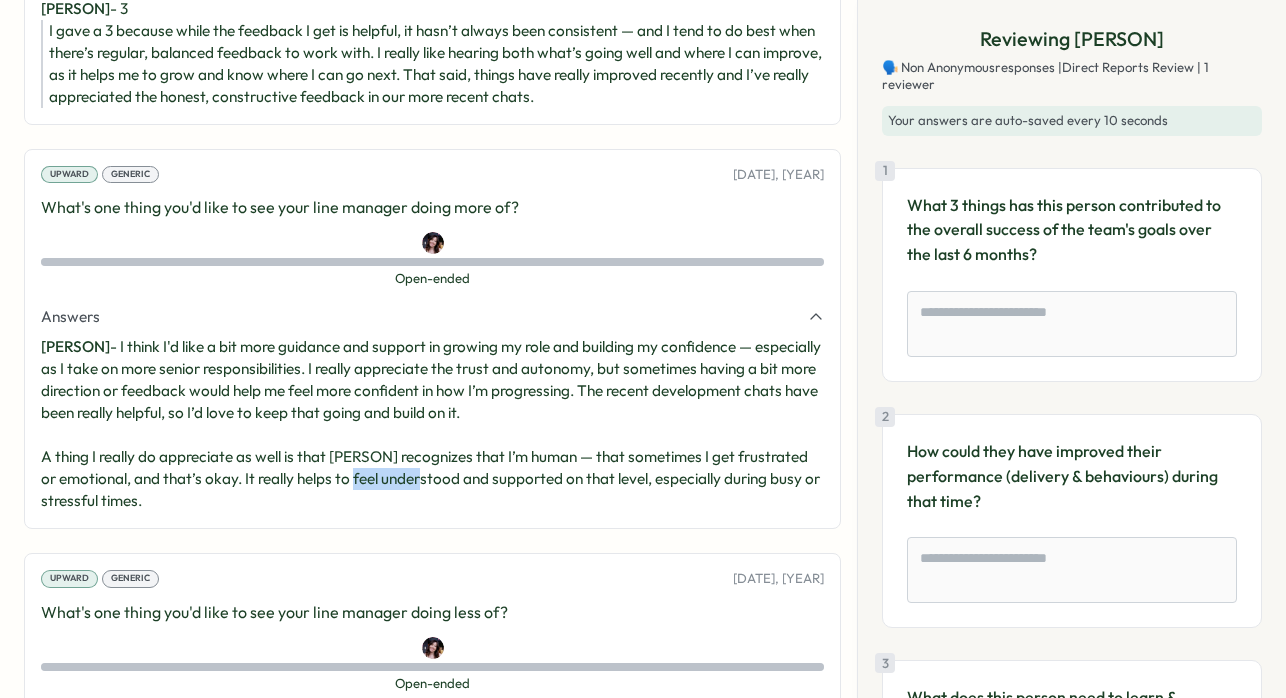 click on "[PERSON] - I think I'd like a bit more guidance and support in growing my role and building my confidence — especially as I take on more senior responsibilities. I really appreciate the trust and autonomy, but sometimes having a bit more direction or feedback would help me feel more confident in how I’m progressing. The recent development chats have been really helpful, so I’d love to keep that going and build on it.
A thing I really do appreciate as well is that [PERSON] recognizes that I’m human — that sometimes I get frustrated or emotional, and that’s okay. It really helps to feel understood and supported on that level, especially during busy or stressful times." at bounding box center [432, 424] 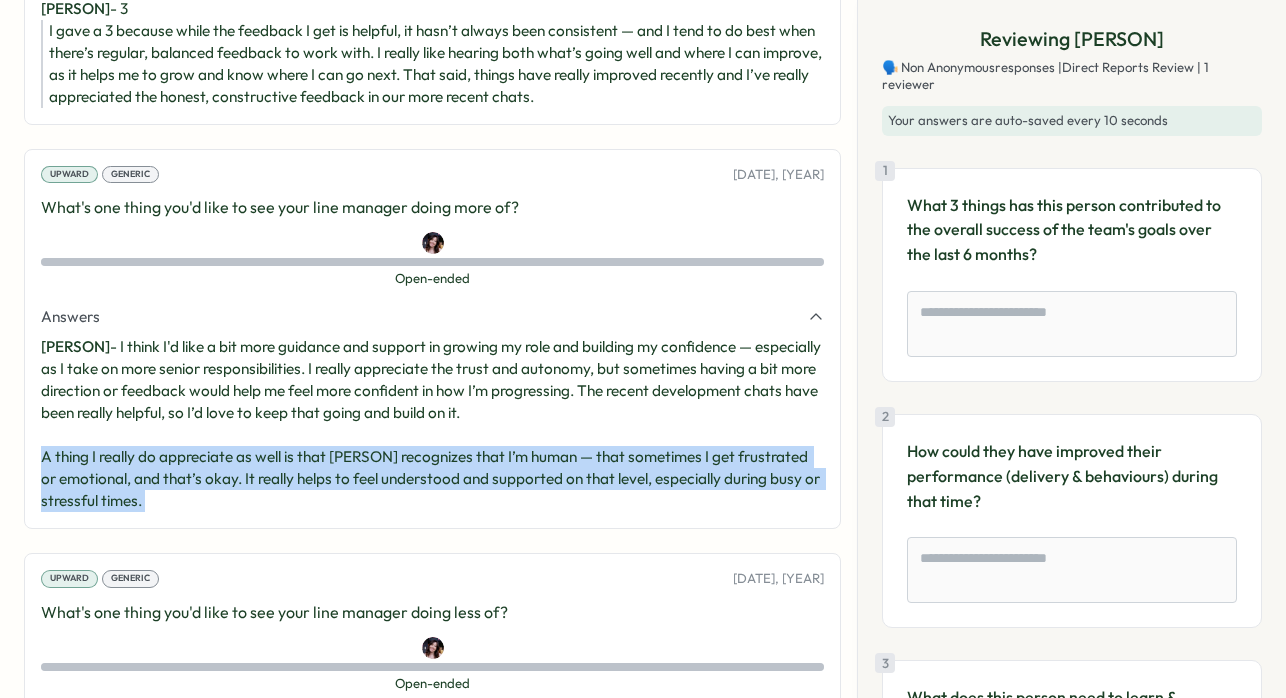 click on "[PERSON] - I think I'd like a bit more guidance and support in growing my role and building my confidence — especially as I take on more senior responsibilities. I really appreciate the trust and autonomy, but sometimes having a bit more direction or feedback would help me feel more confident in how I’m progressing. The recent development chats have been really helpful, so I’d love to keep that going and build on it.
A thing I really do appreciate as well is that [PERSON] recognizes that I’m human — that sometimes I get frustrated or emotional, and that’s okay. It really helps to feel understood and supported on that level, especially during busy or stressful times." at bounding box center (432, 424) 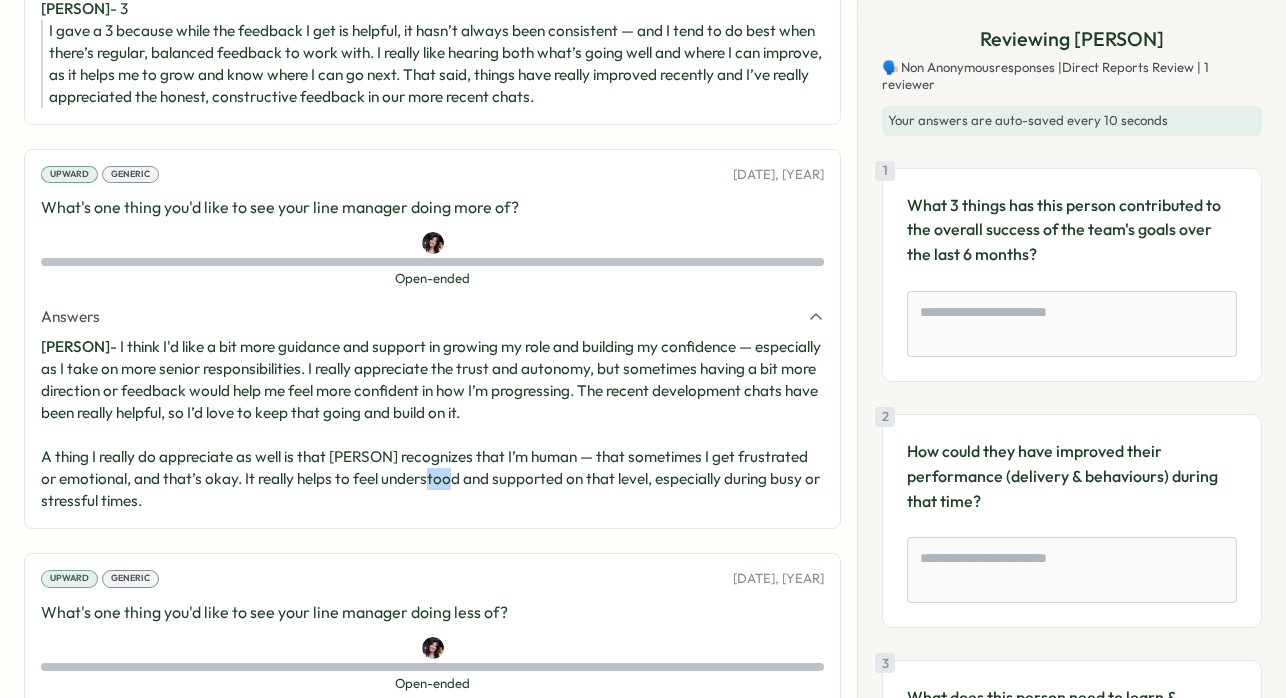 click on "[PERSON] - I think I'd like a bit more guidance and support in growing my role and building my confidence — especially as I take on more senior responsibilities. I really appreciate the trust and autonomy, but sometimes having a bit more direction or feedback would help me feel more confident in how I’m progressing. The recent development chats have been really helpful, so I’d love to keep that going and build on it.
A thing I really do appreciate as well is that [PERSON] recognizes that I’m human — that sometimes I get frustrated or emotional, and that’s okay. It really helps to feel understood and supported on that level, especially during busy or stressful times." at bounding box center [432, 424] 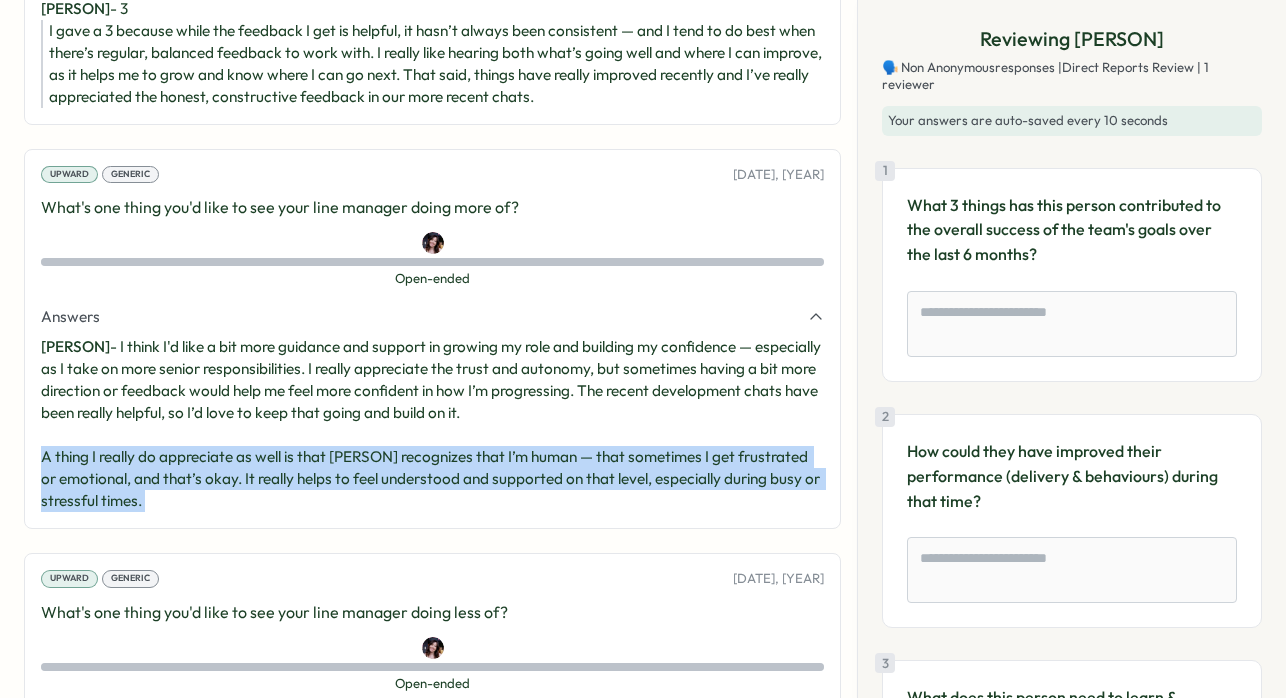 click on "[PERSON] - I think I'd like a bit more guidance and support in growing my role and building my confidence — especially as I take on more senior responsibilities. I really appreciate the trust and autonomy, but sometimes having a bit more direction or feedback would help me feel more confident in how I’m progressing. The recent development chats have been really helpful, so I’d love to keep that going and build on it.
A thing I really do appreciate as well is that [PERSON] recognizes that I’m human — that sometimes I get frustrated or emotional, and that’s okay. It really helps to feel understood and supported on that level, especially during busy or stressful times." at bounding box center (432, 424) 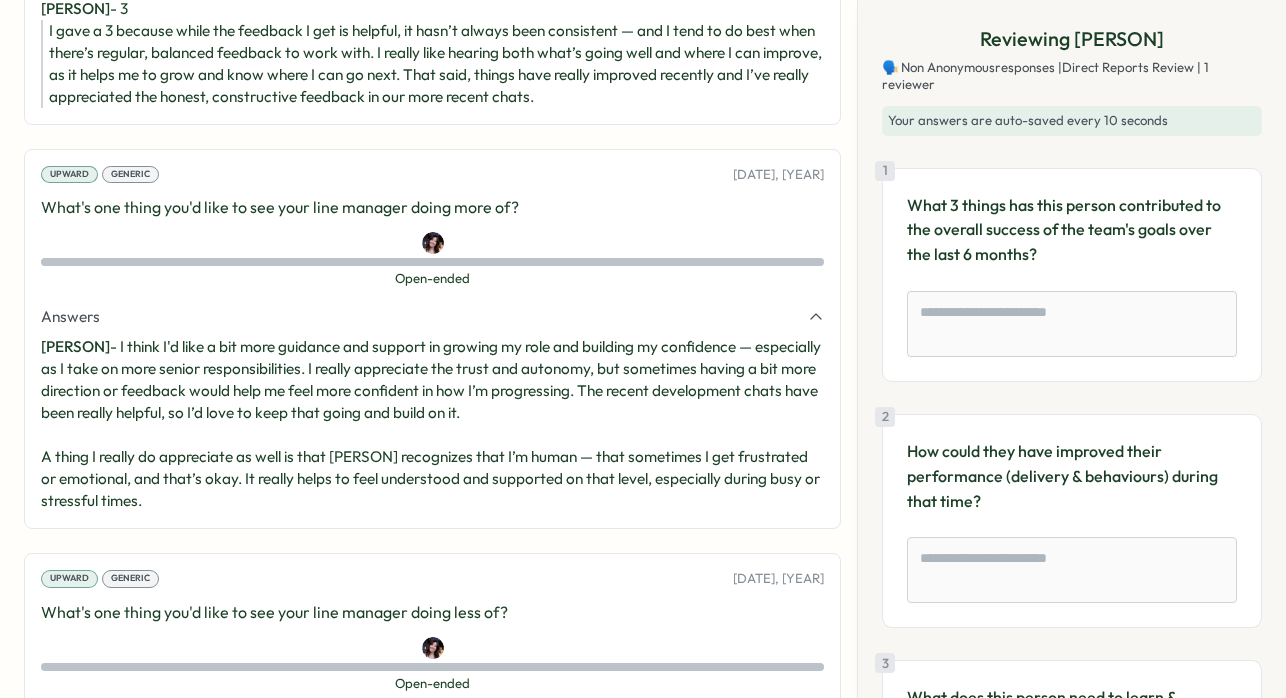 click on "Dannielle  -   I think I'd like a bit more guidance and support in growing my role and building my confidence — especially as I take on more senior responsibilities. I really appreciate the trust and autonomy, but sometimes having a bit more direction or feedback would help me feel more confident in how I’m progressing. The recent development chats have been really helpful, so I’d love to keep that going and build on it.
A thing I really do appreciate as well is that Jay recognizes that I’m human — that sometimes I get frustrated or emotional, and that’s okay. It really helps to feel understood and supported on that level, especially during busy or stressful times." at bounding box center [432, 424] 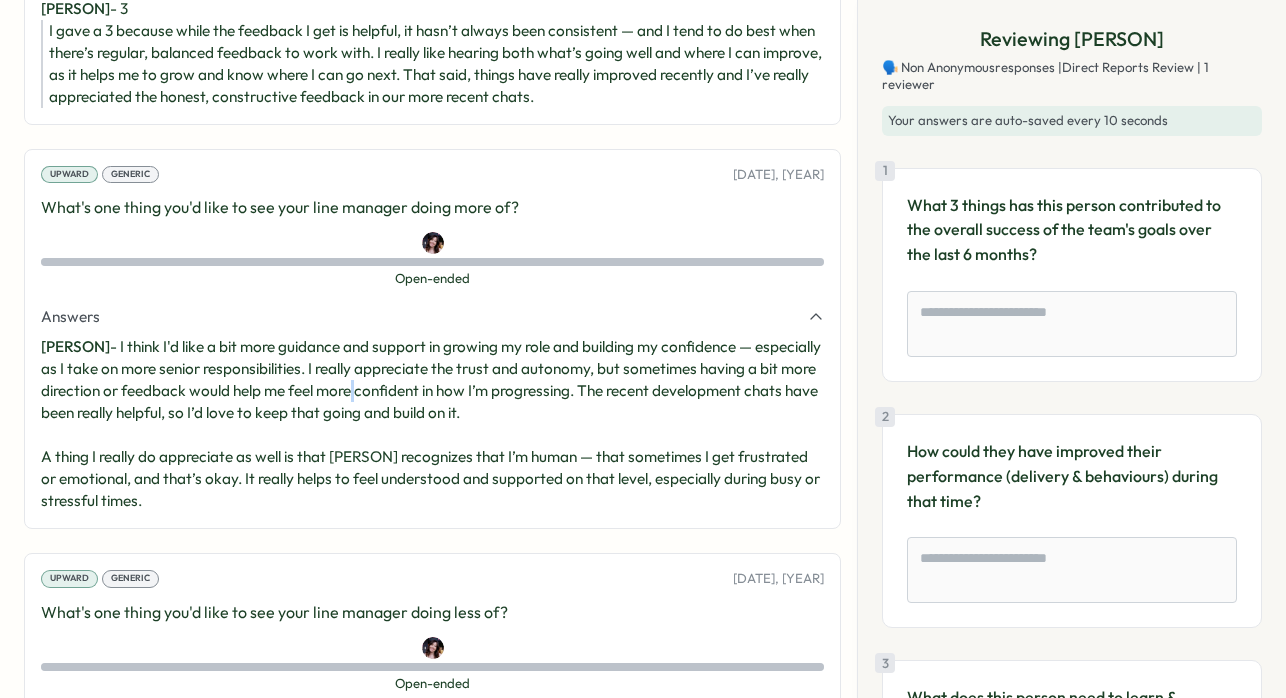click on "Dannielle  -   I think I'd like a bit more guidance and support in growing my role and building my confidence — especially as I take on more senior responsibilities. I really appreciate the trust and autonomy, but sometimes having a bit more direction or feedback would help me feel more confident in how I’m progressing. The recent development chats have been really helpful, so I’d love to keep that going and build on it.
A thing I really do appreciate as well is that Jay recognizes that I’m human — that sometimes I get frustrated or emotional, and that’s okay. It really helps to feel understood and supported on that level, especially during busy or stressful times." at bounding box center (432, 424) 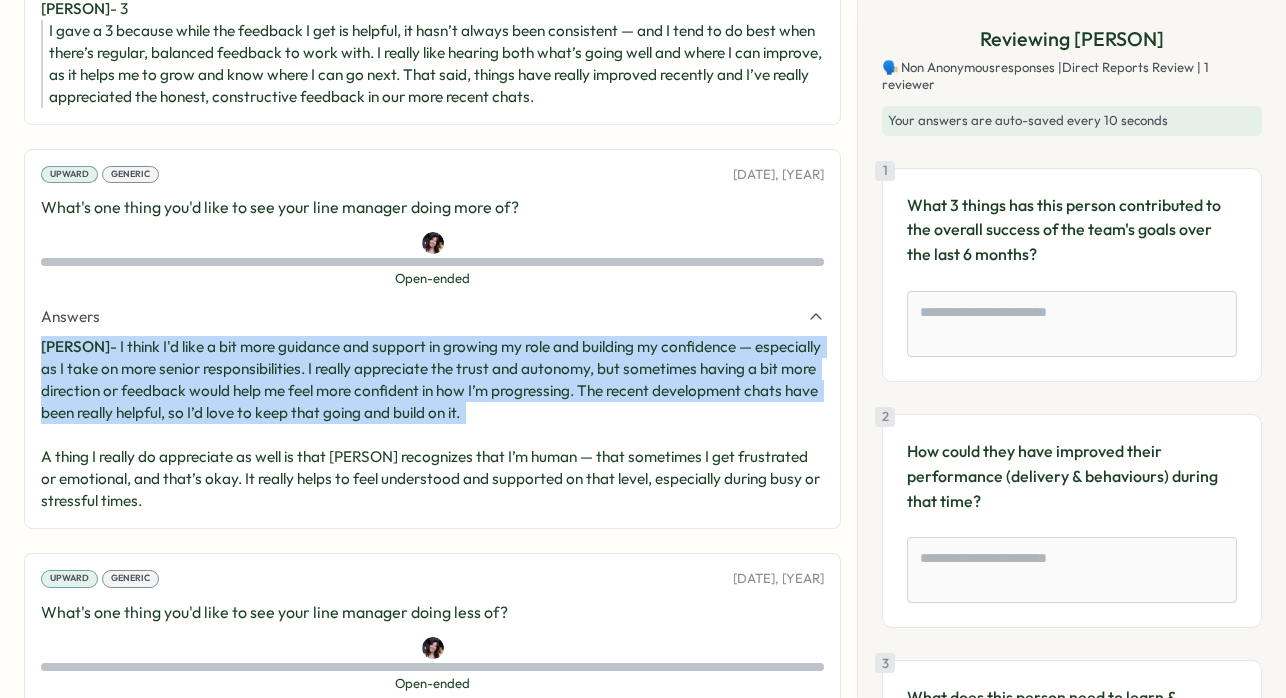 click on "Dannielle  -   I think I'd like a bit more guidance and support in growing my role and building my confidence — especially as I take on more senior responsibilities. I really appreciate the trust and autonomy, but sometimes having a bit more direction or feedback would help me feel more confident in how I’m progressing. The recent development chats have been really helpful, so I’d love to keep that going and build on it.
A thing I really do appreciate as well is that Jay recognizes that I’m human — that sometimes I get frustrated or emotional, and that’s okay. It really helps to feel understood and supported on that level, especially during busy or stressful times." at bounding box center (432, 424) 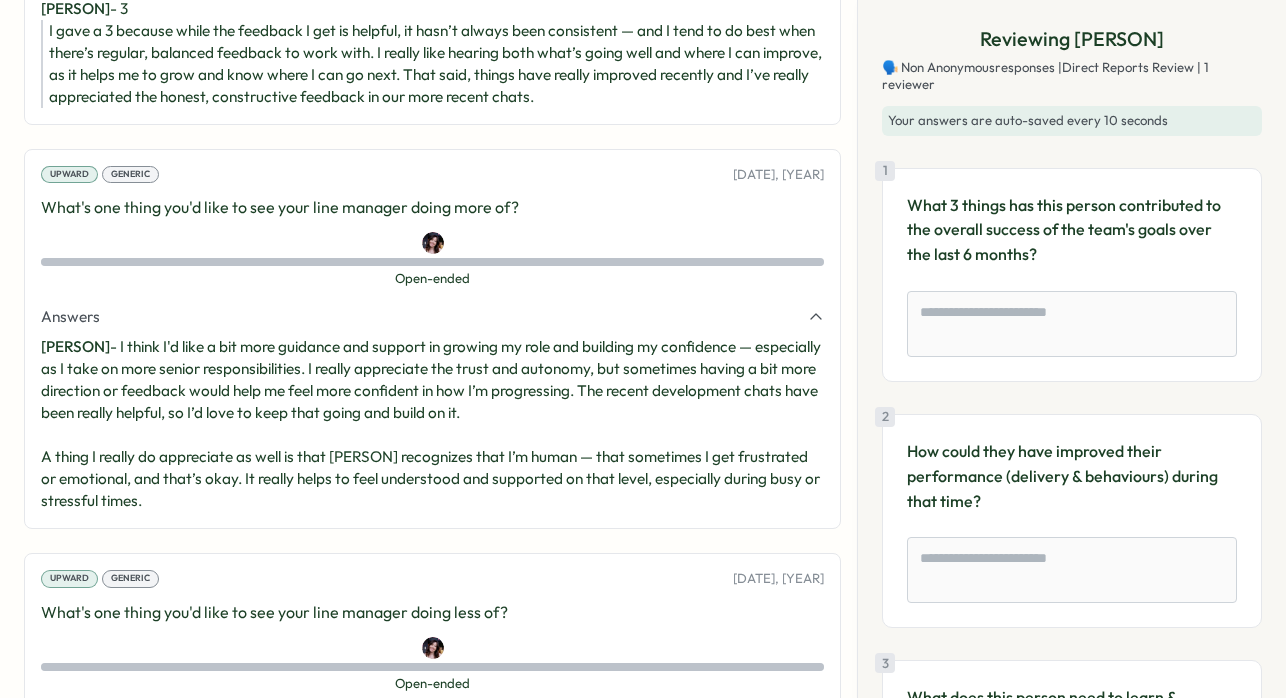 click on "Dannielle  -   I think I'd like a bit more guidance and support in growing my role and building my confidence — especially as I take on more senior responsibilities. I really appreciate the trust and autonomy, but sometimes having a bit more direction or feedback would help me feel more confident in how I’m progressing. The recent development chats have been really helpful, so I’d love to keep that going and build on it.
A thing I really do appreciate as well is that Jay recognizes that I’m human — that sometimes I get frustrated or emotional, and that’s okay. It really helps to feel understood and supported on that level, especially during busy or stressful times." at bounding box center [432, 424] 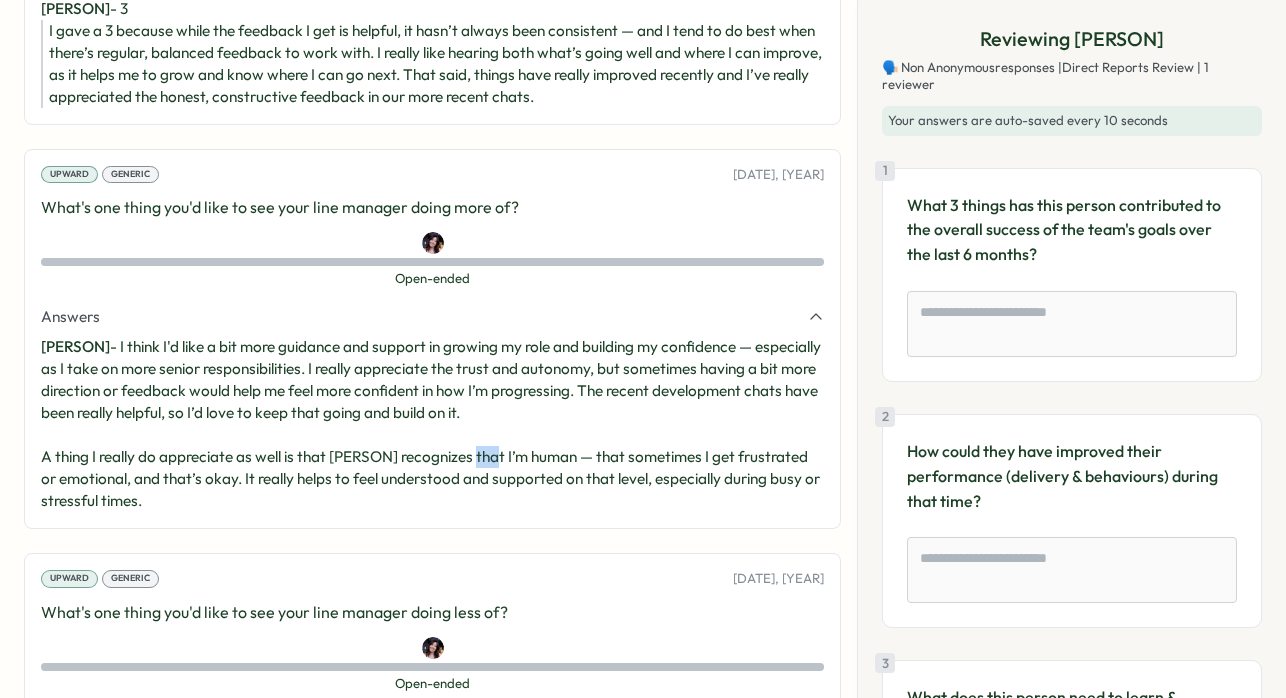 click on "Dannielle  -   I think I'd like a bit more guidance and support in growing my role and building my confidence — especially as I take on more senior responsibilities. I really appreciate the trust and autonomy, but sometimes having a bit more direction or feedback would help me feel more confident in how I’m progressing. The recent development chats have been really helpful, so I’d love to keep that going and build on it.
A thing I really do appreciate as well is that Jay recognizes that I’m human — that sometimes I get frustrated or emotional, and that’s okay. It really helps to feel understood and supported on that level, especially during busy or stressful times." at bounding box center [432, 424] 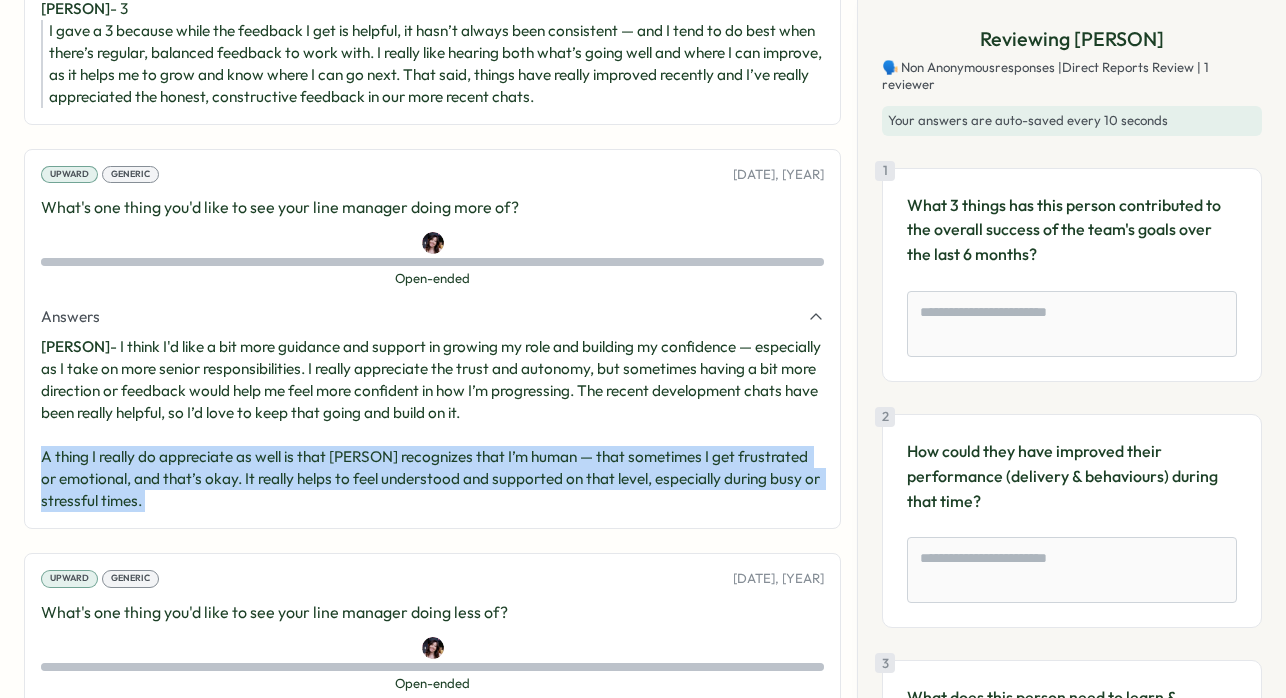 click on "Dannielle  -   I think I'd like a bit more guidance and support in growing my role and building my confidence — especially as I take on more senior responsibilities. I really appreciate the trust and autonomy, but sometimes having a bit more direction or feedback would help me feel more confident in how I’m progressing. The recent development chats have been really helpful, so I’d love to keep that going and build on it.
A thing I really do appreciate as well is that Jay recognizes that I’m human — that sometimes I get frustrated or emotional, and that’s okay. It really helps to feel understood and supported on that level, especially during busy or stressful times." at bounding box center (432, 424) 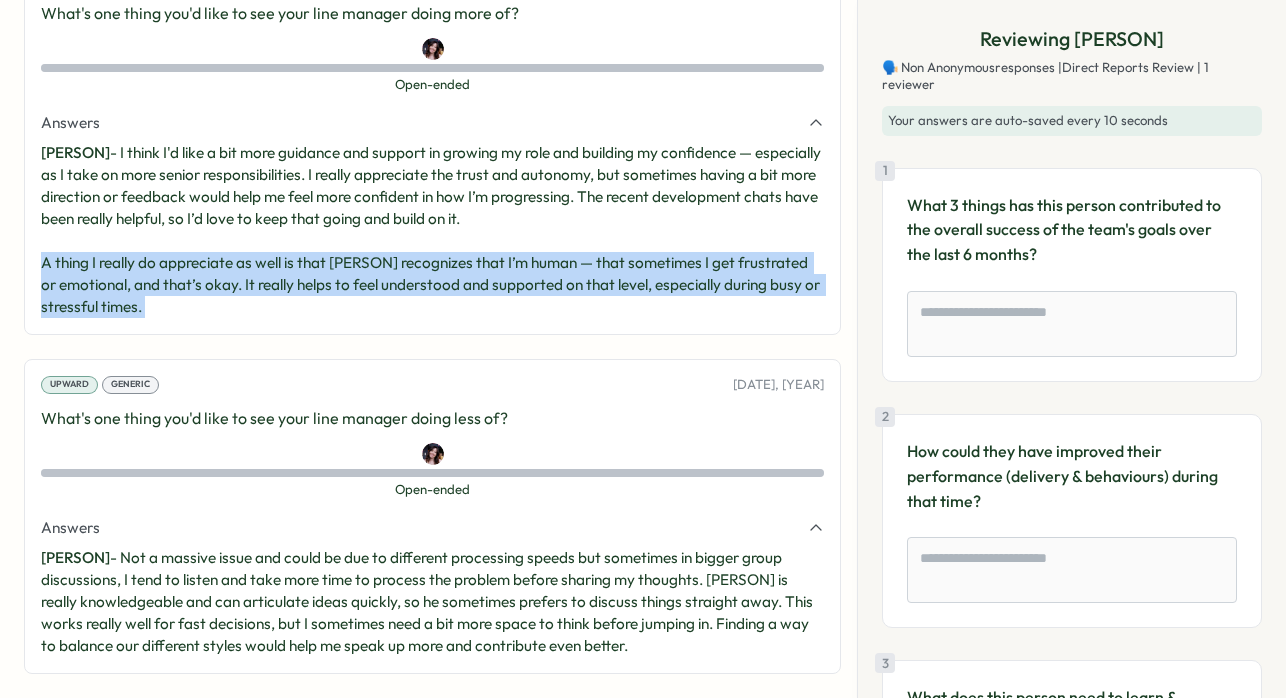 scroll, scrollTop: 3202, scrollLeft: 0, axis: vertical 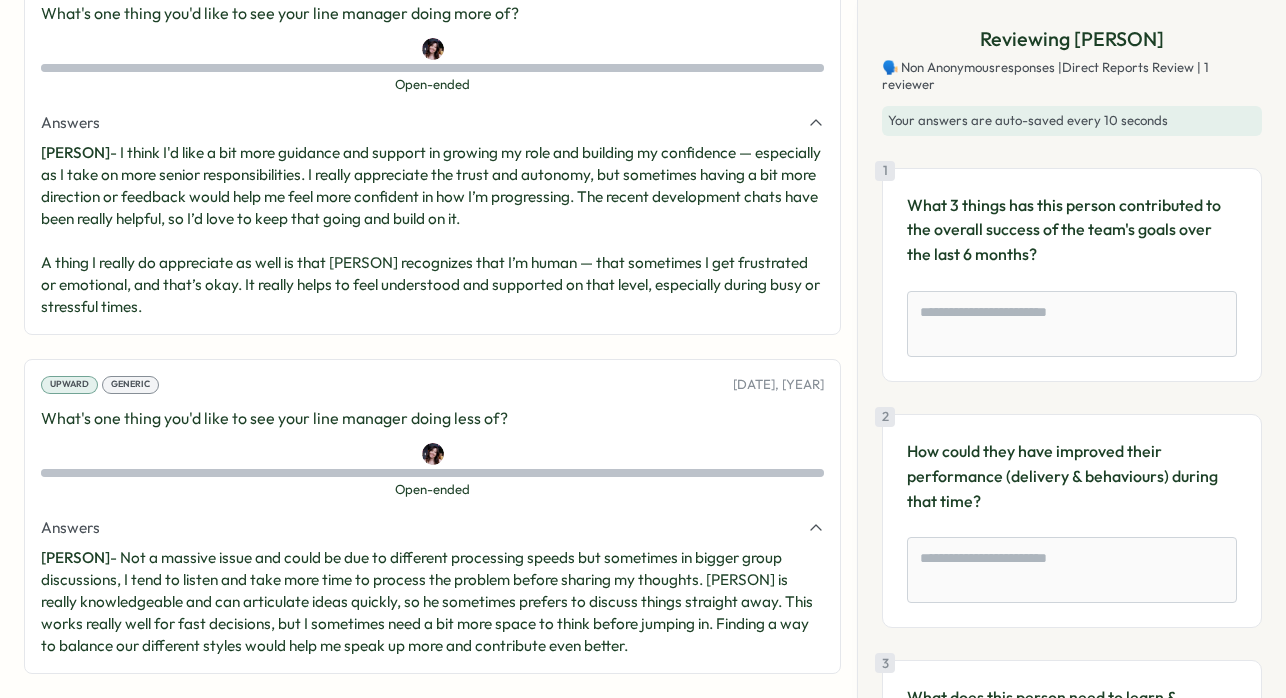 click on "Dannielle  -   Not a massive issue and could be due to different processing speeds but sometimes in bigger group discussions, I tend to listen and take more time to process the problem before sharing my thoughts. Jay is really knowledgeable and can articulate ideas quickly, so he sometimes prefers to discuss things straight away. This works really well for fast decisions, but I sometimes need a bit more space to think before jumping in. Finding a way to balance our different styles would help me speak up more and contribute even better." at bounding box center (432, 602) 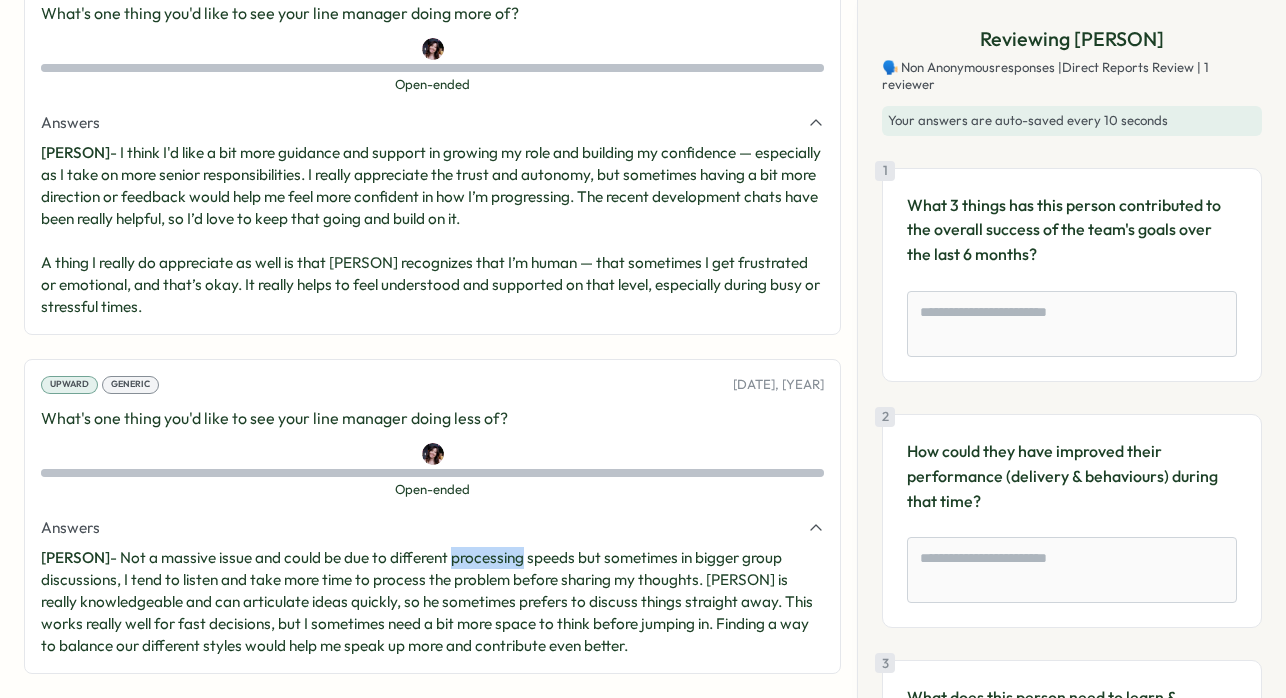 click on "Dannielle  -   Not a massive issue and could be due to different processing speeds but sometimes in bigger group discussions, I tend to listen and take more time to process the problem before sharing my thoughts. Jay is really knowledgeable and can articulate ideas quickly, so he sometimes prefers to discuss things straight away. This works really well for fast decisions, but I sometimes need a bit more space to think before jumping in. Finding a way to balance our different styles would help me speak up more and contribute even better." at bounding box center (432, 602) 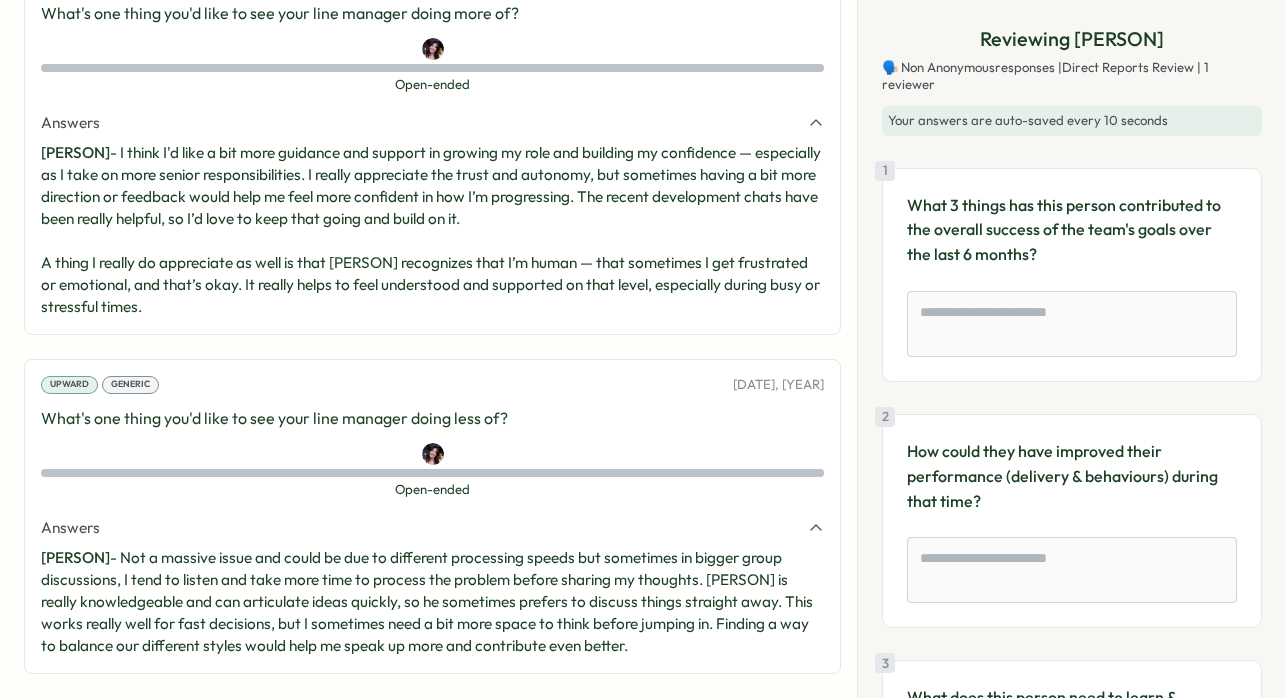 click on "Dannielle  -   Not a massive issue and could be due to different processing speeds but sometimes in bigger group discussions, I tend to listen and take more time to process the problem before sharing my thoughts. Jay is really knowledgeable and can articulate ideas quickly, so he sometimes prefers to discuss things straight away. This works really well for fast decisions, but I sometimes need a bit more space to think before jumping in. Finding a way to balance our different styles would help me speak up more and contribute even better." at bounding box center (432, 602) 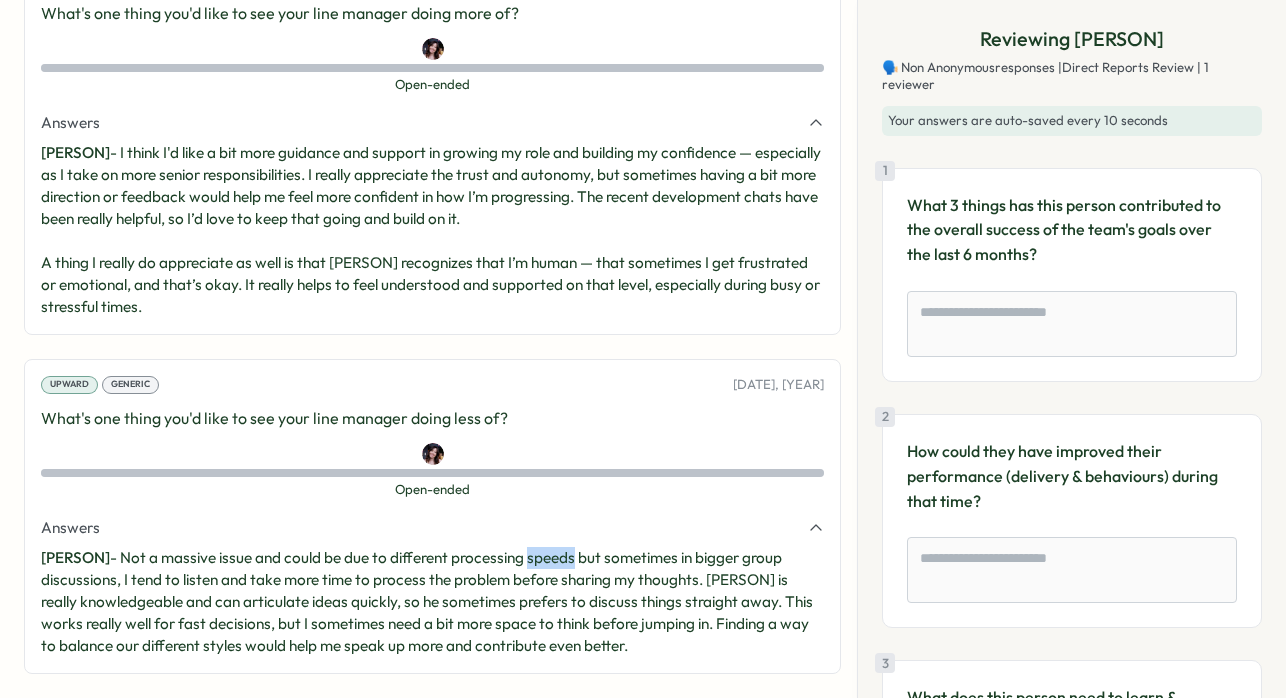 click on "Dannielle  -   Not a massive issue and could be due to different processing speeds but sometimes in bigger group discussions, I tend to listen and take more time to process the problem before sharing my thoughts. Jay is really knowledgeable and can articulate ideas quickly, so he sometimes prefers to discuss things straight away. This works really well for fast decisions, but I sometimes need a bit more space to think before jumping in. Finding a way to balance our different styles would help me speak up more and contribute even better." at bounding box center (432, 602) 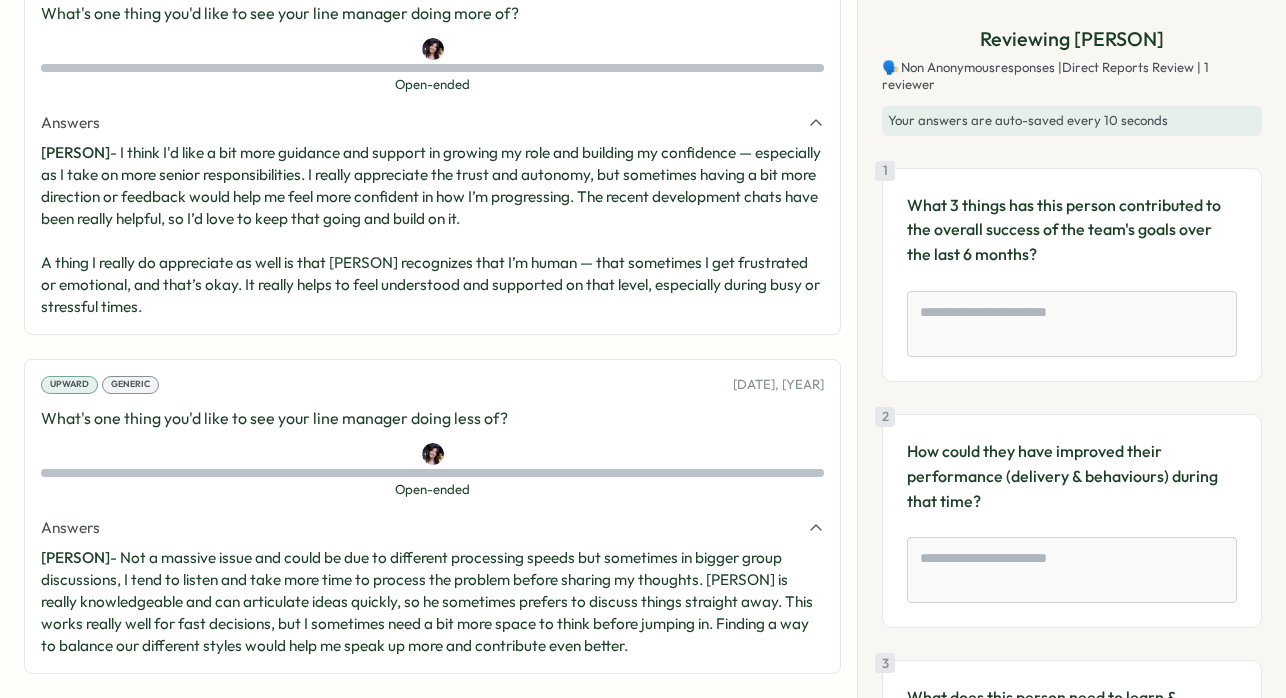 click on "Dannielle  -   Not a massive issue and could be due to different processing speeds but sometimes in bigger group discussions, I tend to listen and take more time to process the problem before sharing my thoughts. Jay is really knowledgeable and can articulate ideas quickly, so he sometimes prefers to discuss things straight away. This works really well for fast decisions, but I sometimes need a bit more space to think before jumping in. Finding a way to balance our different styles would help me speak up more and contribute even better." at bounding box center [432, 602] 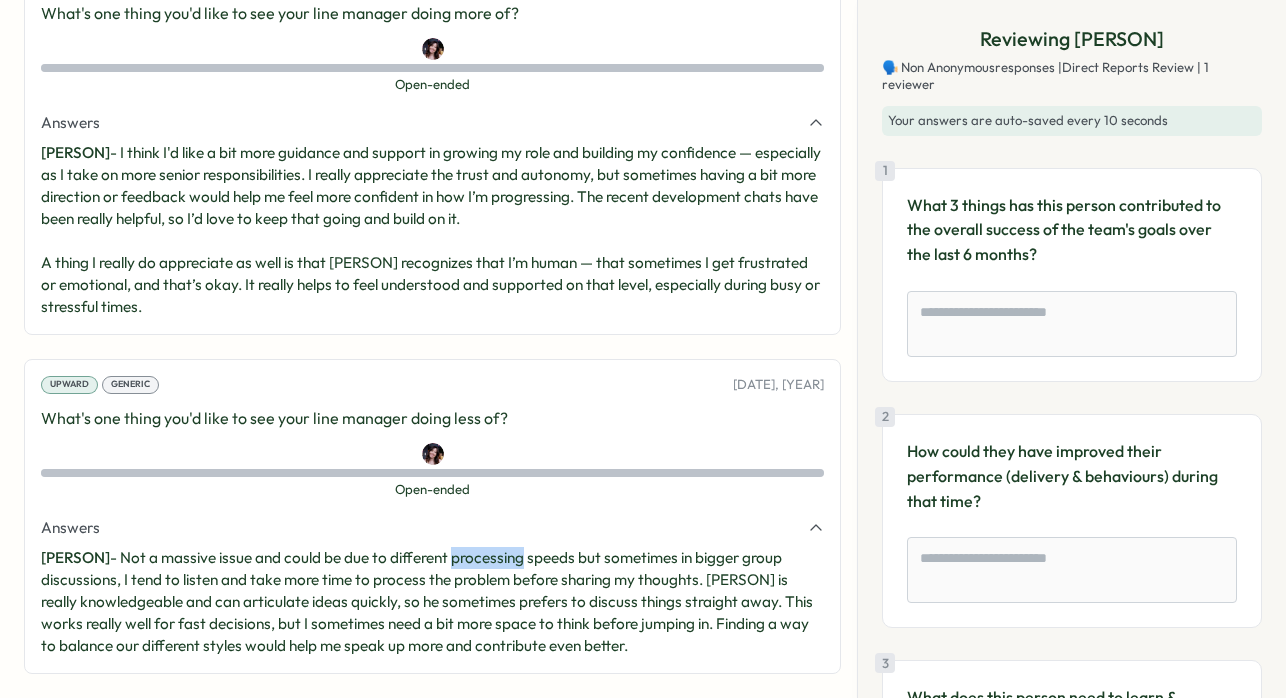 click on "Dannielle  -   Not a massive issue and could be due to different processing speeds but sometimes in bigger group discussions, I tend to listen and take more time to process the problem before sharing my thoughts. Jay is really knowledgeable and can articulate ideas quickly, so he sometimes prefers to discuss things straight away. This works really well for fast decisions, but I sometimes need a bit more space to think before jumping in. Finding a way to balance our different styles would help me speak up more and contribute even better." at bounding box center [432, 602] 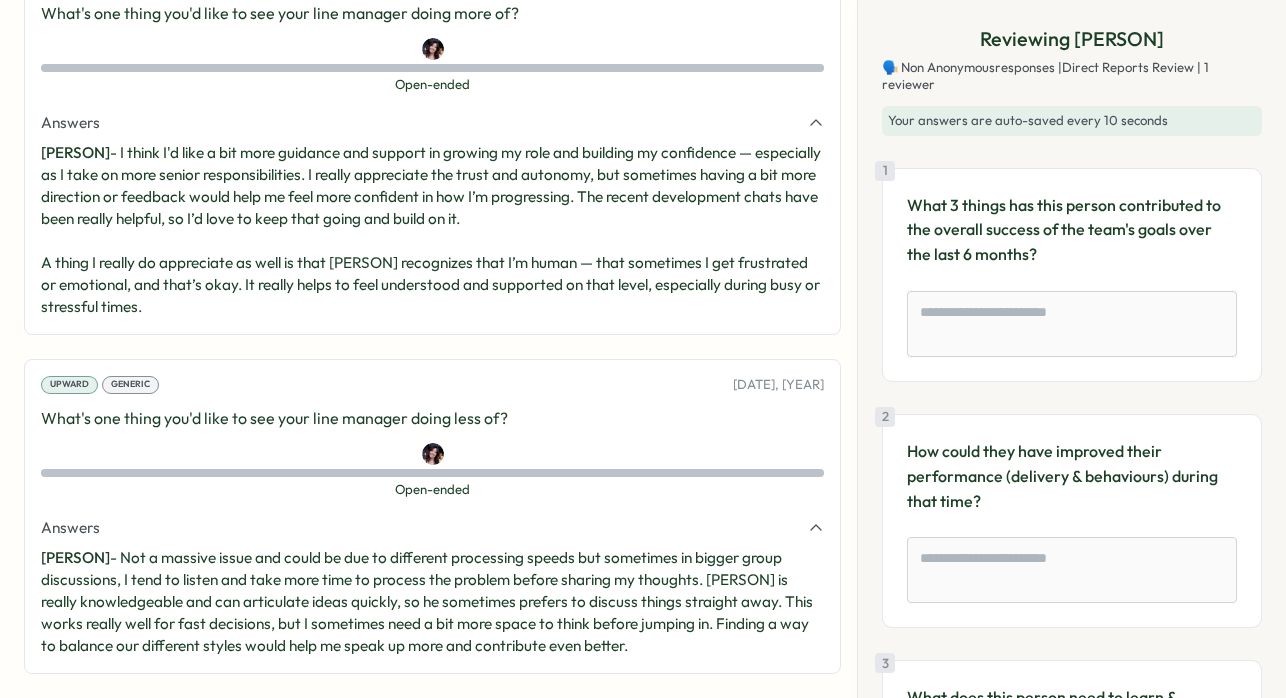 click on "Dannielle  -   Not a massive issue and could be due to different processing speeds but sometimes in bigger group discussions, I tend to listen and take more time to process the problem before sharing my thoughts. Jay is really knowledgeable and can articulate ideas quickly, so he sometimes prefers to discuss things straight away. This works really well for fast decisions, but I sometimes need a bit more space to think before jumping in. Finding a way to balance our different styles would help me speak up more and contribute even better." at bounding box center (432, 602) 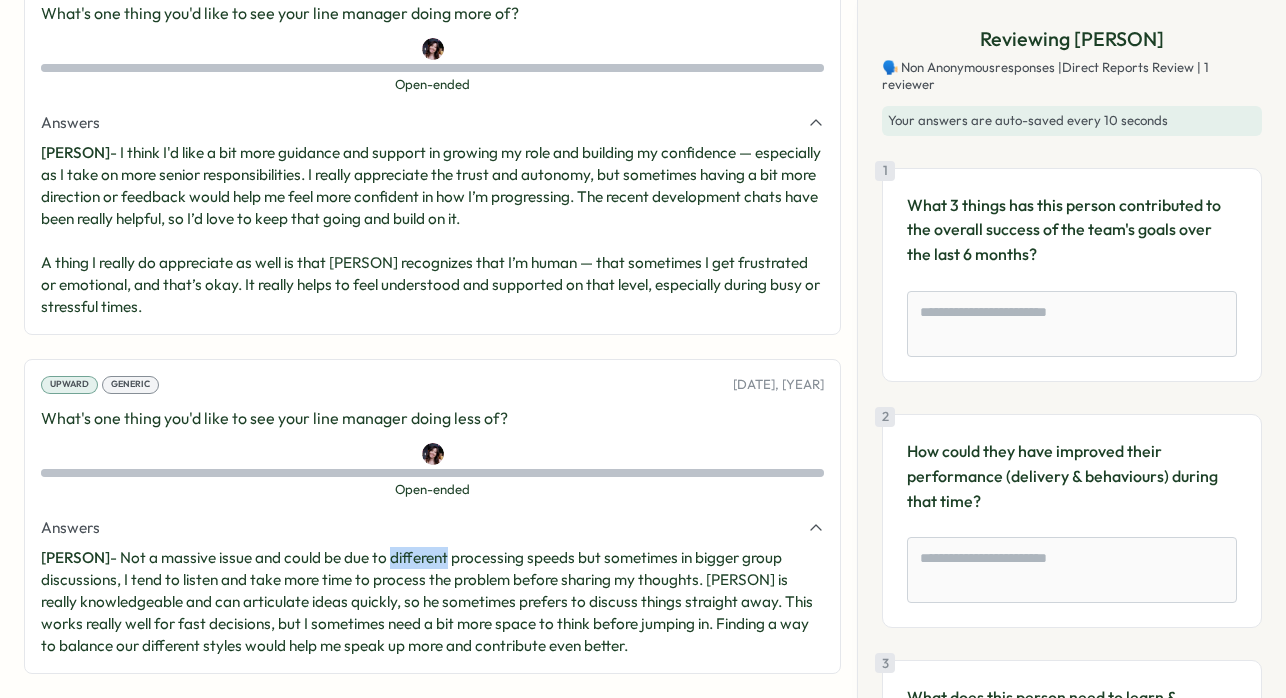 click on "Dannielle  -   Not a massive issue and could be due to different processing speeds but sometimes in bigger group discussions, I tend to listen and take more time to process the problem before sharing my thoughts. Jay is really knowledgeable and can articulate ideas quickly, so he sometimes prefers to discuss things straight away. This works really well for fast decisions, but I sometimes need a bit more space to think before jumping in. Finding a way to balance our different styles would help me speak up more and contribute even better." at bounding box center (432, 602) 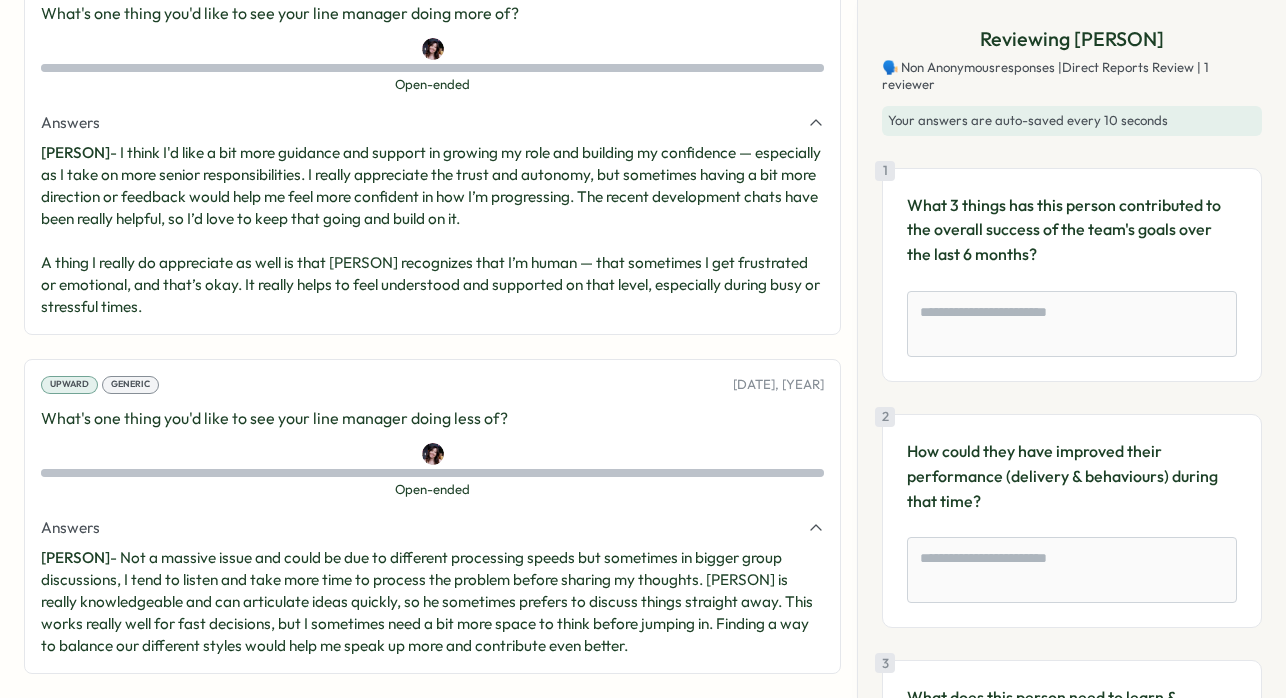 click on "Dannielle  -   Not a massive issue and could be due to different processing speeds but sometimes in bigger group discussions, I tend to listen and take more time to process the problem before sharing my thoughts. Jay is really knowledgeable and can articulate ideas quickly, so he sometimes prefers to discuss things straight away. This works really well for fast decisions, but I sometimes need a bit more space to think before jumping in. Finding a way to balance our different styles would help me speak up more and contribute even better." at bounding box center [432, 602] 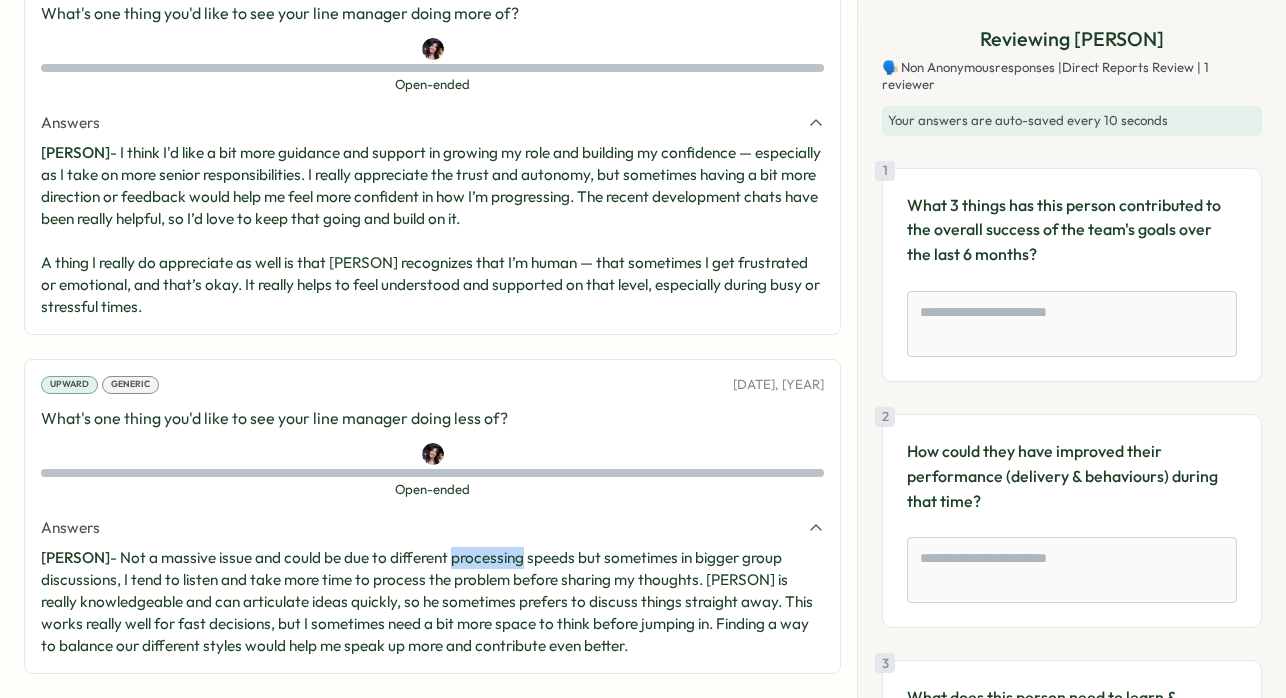 click on "Dannielle  -   Not a massive issue and could be due to different processing speeds but sometimes in bigger group discussions, I tend to listen and take more time to process the problem before sharing my thoughts. Jay is really knowledgeable and can articulate ideas quickly, so he sometimes prefers to discuss things straight away. This works really well for fast decisions, but I sometimes need a bit more space to think before jumping in. Finding a way to balance our different styles would help me speak up more and contribute even better." at bounding box center (432, 602) 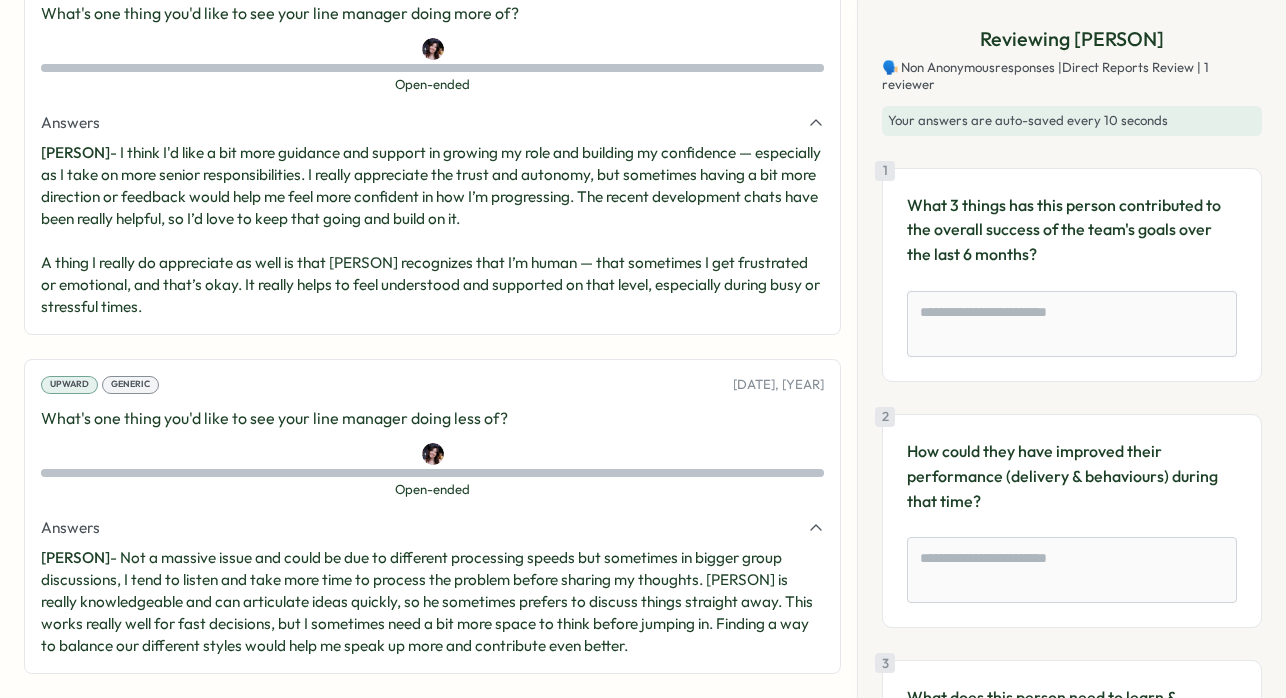 click on "Dannielle  -   Not a massive issue and could be due to different processing speeds but sometimes in bigger group discussions, I tend to listen and take more time to process the problem before sharing my thoughts. Jay is really knowledgeable and can articulate ideas quickly, so he sometimes prefers to discuss things straight away. This works really well for fast decisions, but I sometimes need a bit more space to think before jumping in. Finding a way to balance our different styles would help me speak up more and contribute even better." at bounding box center (432, 602) 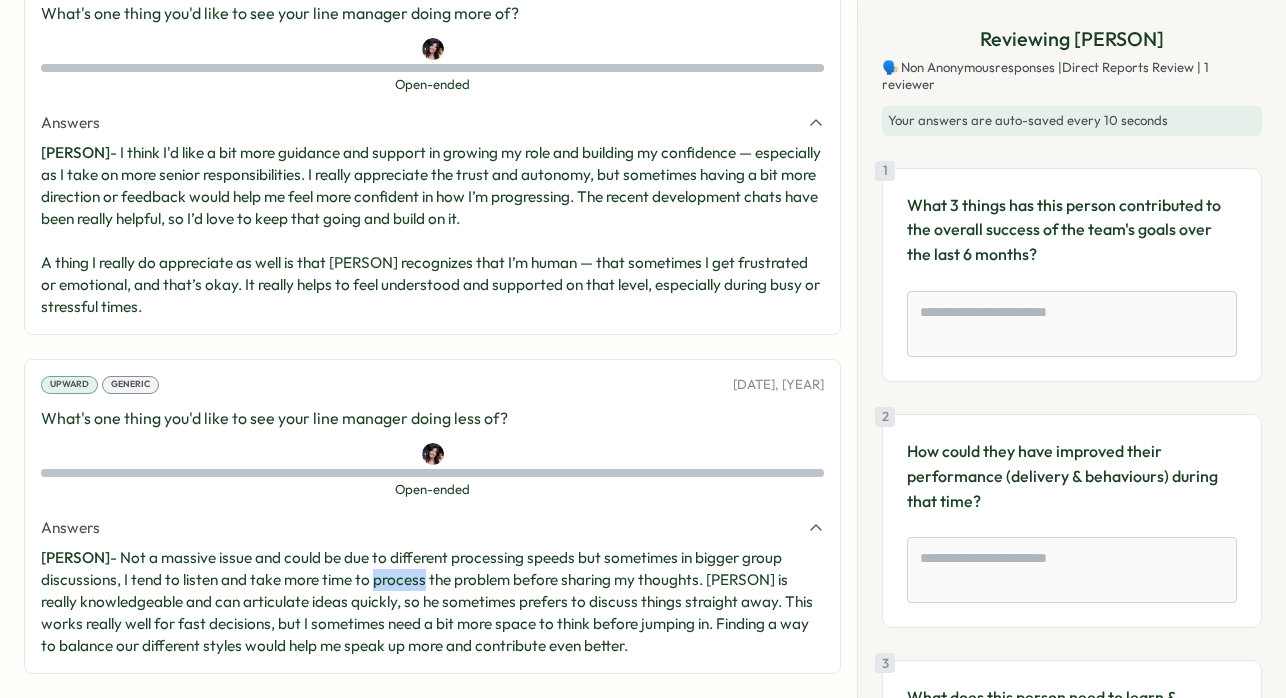 click on "Dannielle  -   Not a massive issue and could be due to different processing speeds but sometimes in bigger group discussions, I tend to listen and take more time to process the problem before sharing my thoughts. Jay is really knowledgeable and can articulate ideas quickly, so he sometimes prefers to discuss things straight away. This works really well for fast decisions, but I sometimes need a bit more space to think before jumping in. Finding a way to balance our different styles would help me speak up more and contribute even better." at bounding box center (432, 602) 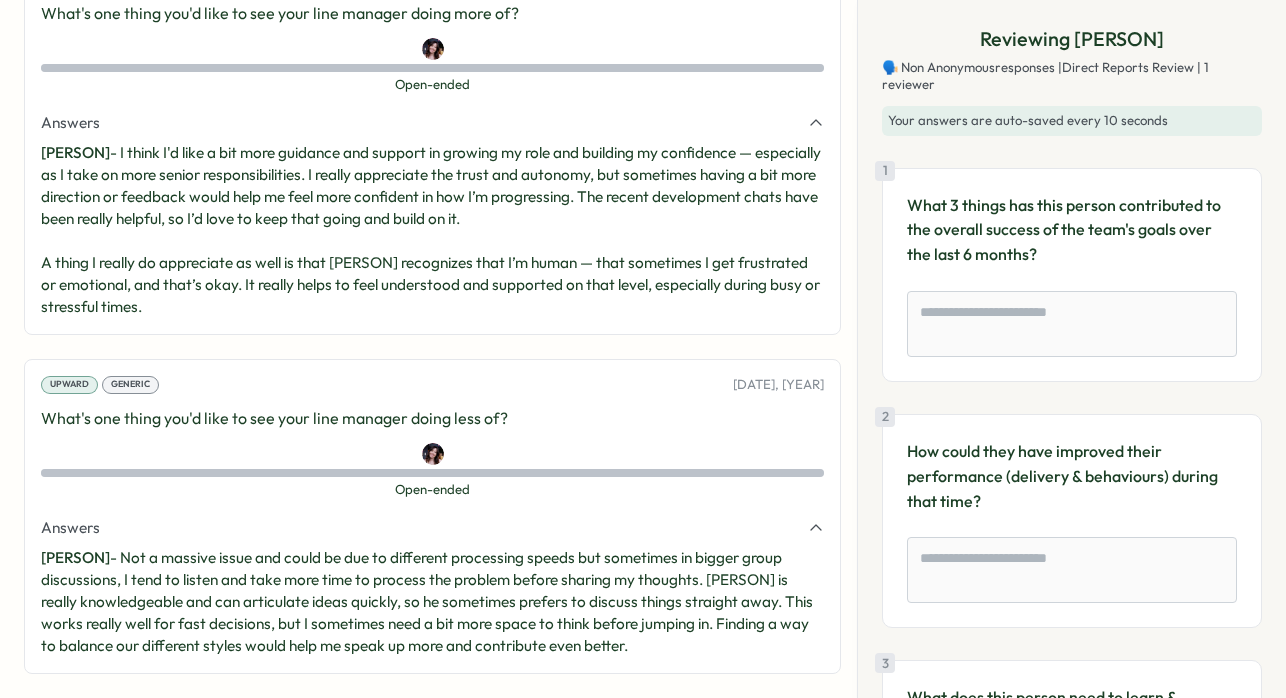 click on "Dannielle  -   Not a massive issue and could be due to different processing speeds but sometimes in bigger group discussions, I tend to listen and take more time to process the problem before sharing my thoughts. Jay is really knowledgeable and can articulate ideas quickly, so he sometimes prefers to discuss things straight away. This works really well for fast decisions, but I sometimes need a bit more space to think before jumping in. Finding a way to balance our different styles would help me speak up more and contribute even better." at bounding box center [432, 602] 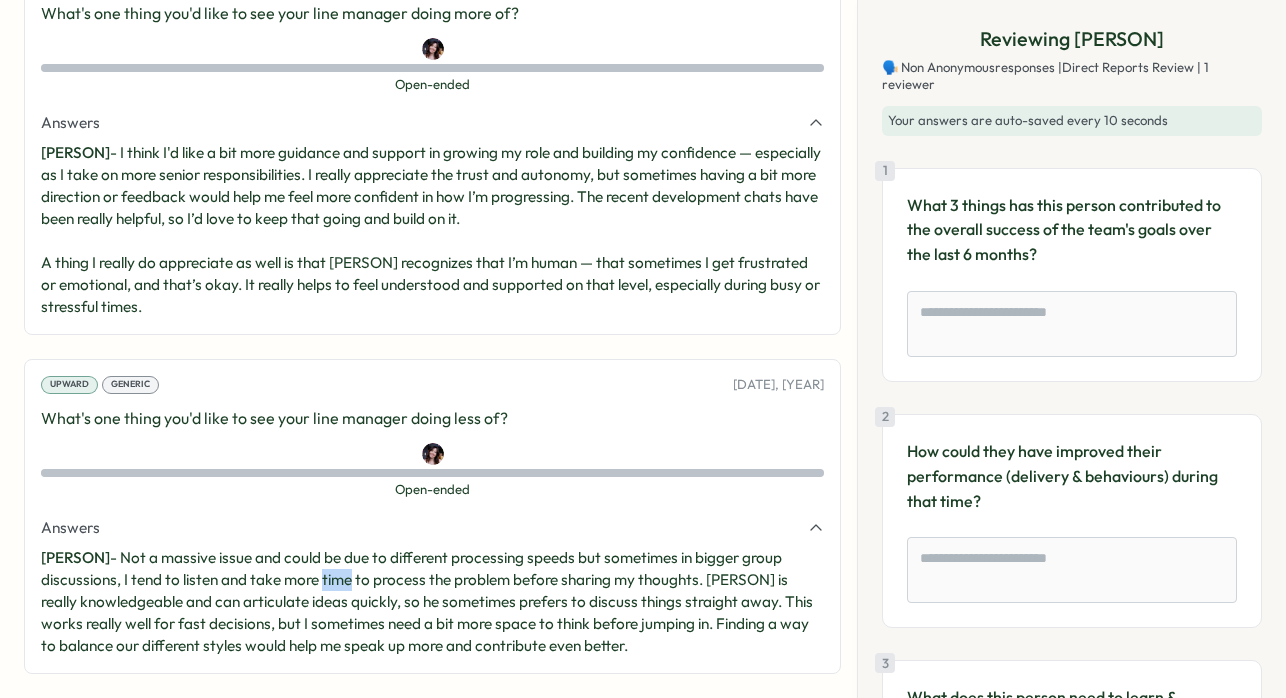 click on "Dannielle  -   Not a massive issue and could be due to different processing speeds but sometimes in bigger group discussions, I tend to listen and take more time to process the problem before sharing my thoughts. Jay is really knowledgeable and can articulate ideas quickly, so he sometimes prefers to discuss things straight away. This works really well for fast decisions, but I sometimes need a bit more space to think before jumping in. Finding a way to balance our different styles would help me speak up more and contribute even better." at bounding box center (432, 602) 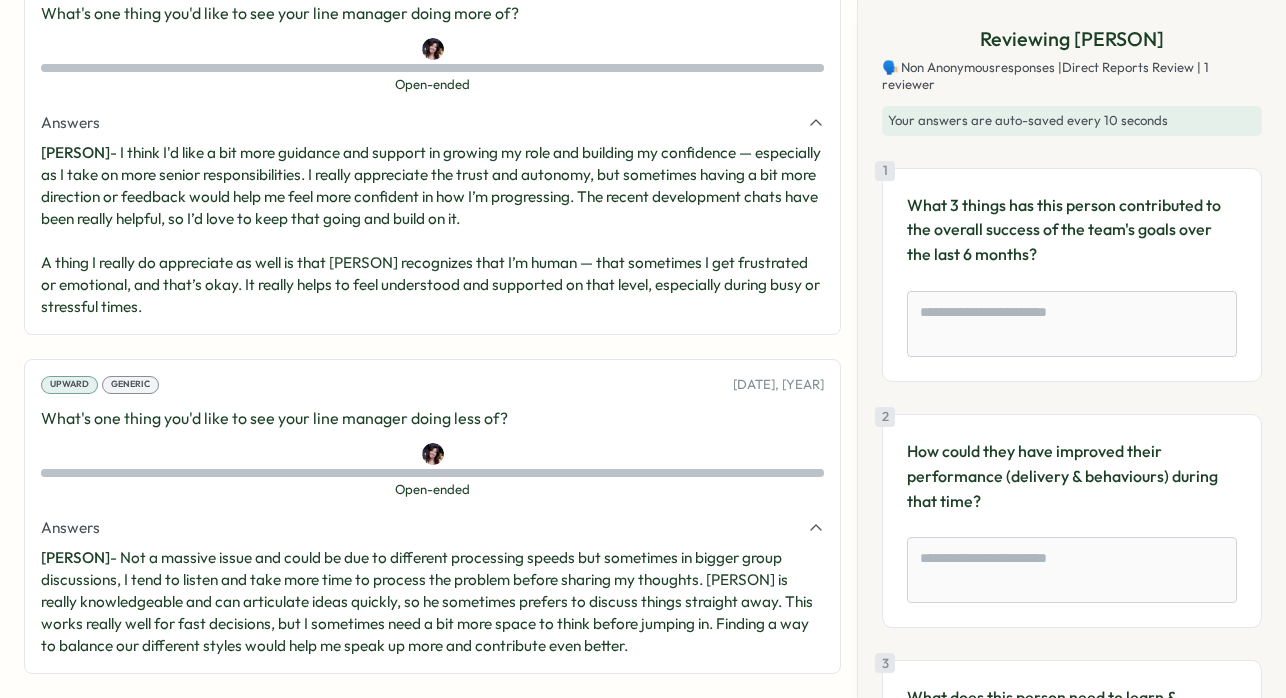 click on "Dannielle  -   Not a massive issue and could be due to different processing speeds but sometimes in bigger group discussions, I tend to listen and take more time to process the problem before sharing my thoughts. Jay is really knowledgeable and can articulate ideas quickly, so he sometimes prefers to discuss things straight away. This works really well for fast decisions, but I sometimes need a bit more space to think before jumping in. Finding a way to balance our different styles would help me speak up more and contribute even better." at bounding box center [432, 602] 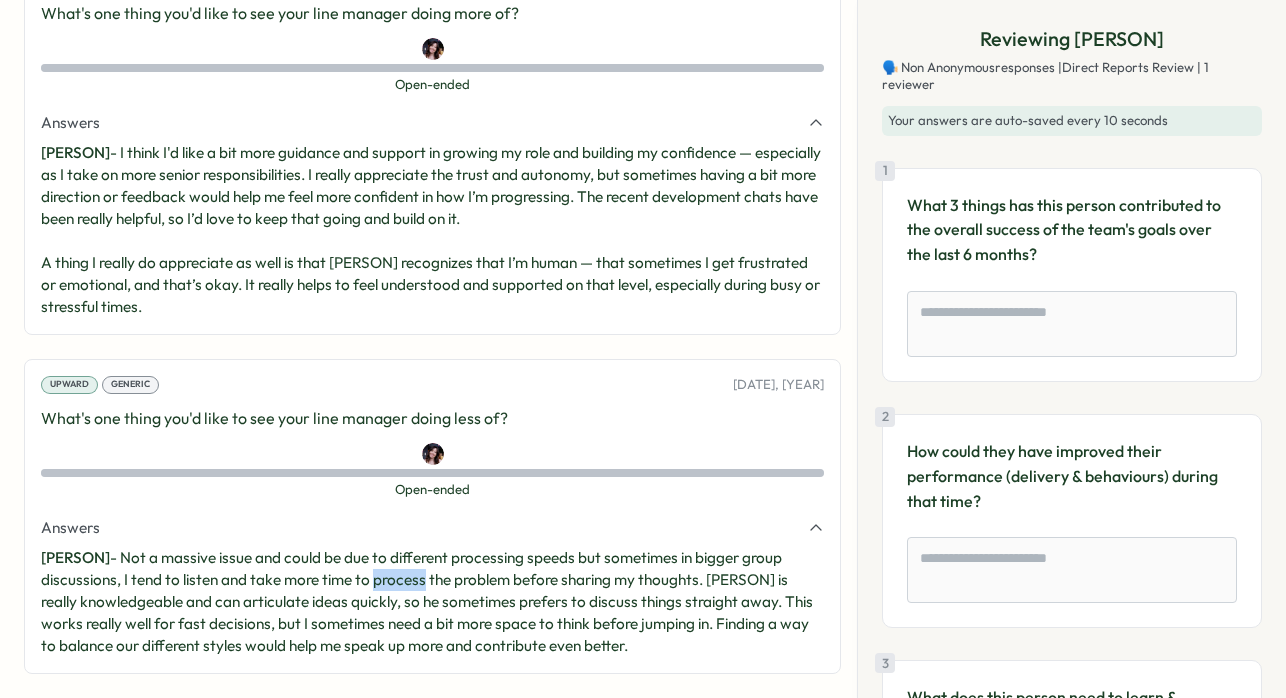 click on "Dannielle  -   Not a massive issue and could be due to different processing speeds but sometimes in bigger group discussions, I tend to listen and take more time to process the problem before sharing my thoughts. Jay is really knowledgeable and can articulate ideas quickly, so he sometimes prefers to discuss things straight away. This works really well for fast decisions, but I sometimes need a bit more space to think before jumping in. Finding a way to balance our different styles would help me speak up more and contribute even better." at bounding box center [432, 602] 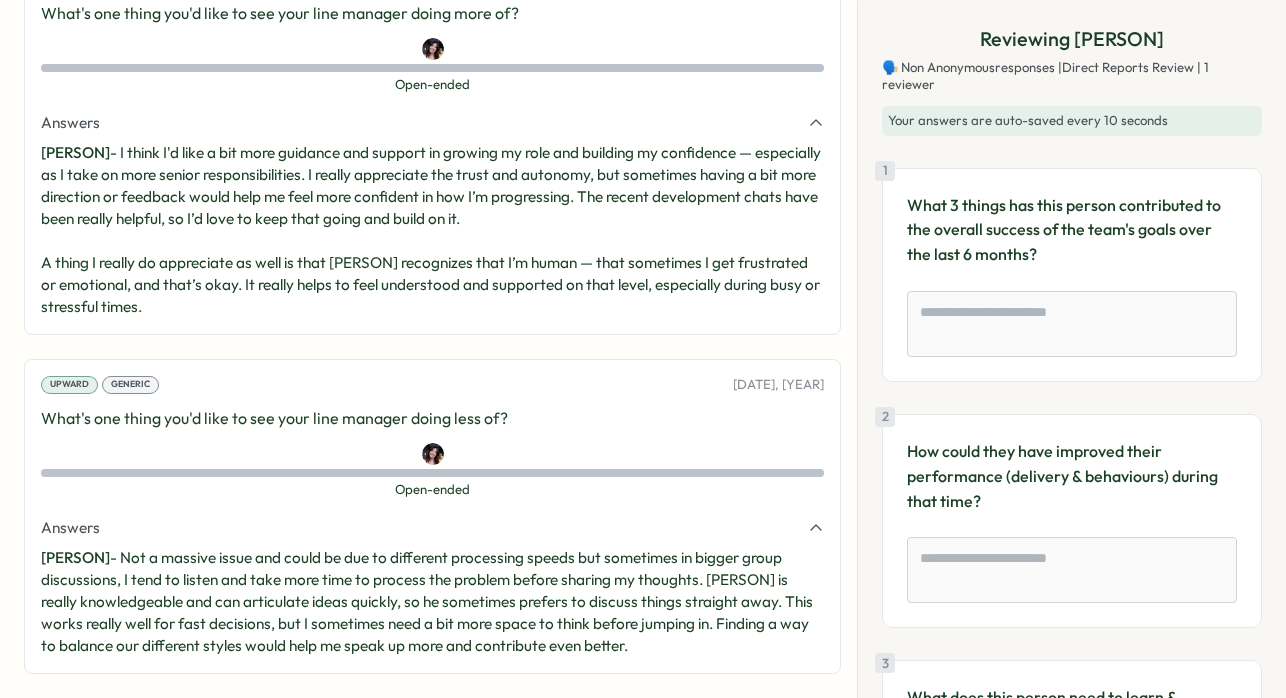 click on "Dannielle  -   Not a massive issue and could be due to different processing speeds but sometimes in bigger group discussions, I tend to listen and take more time to process the problem before sharing my thoughts. Jay is really knowledgeable and can articulate ideas quickly, so he sometimes prefers to discuss things straight away. This works really well for fast decisions, but I sometimes need a bit more space to think before jumping in. Finding a way to balance our different styles would help me speak up more and contribute even better." at bounding box center (432, 602) 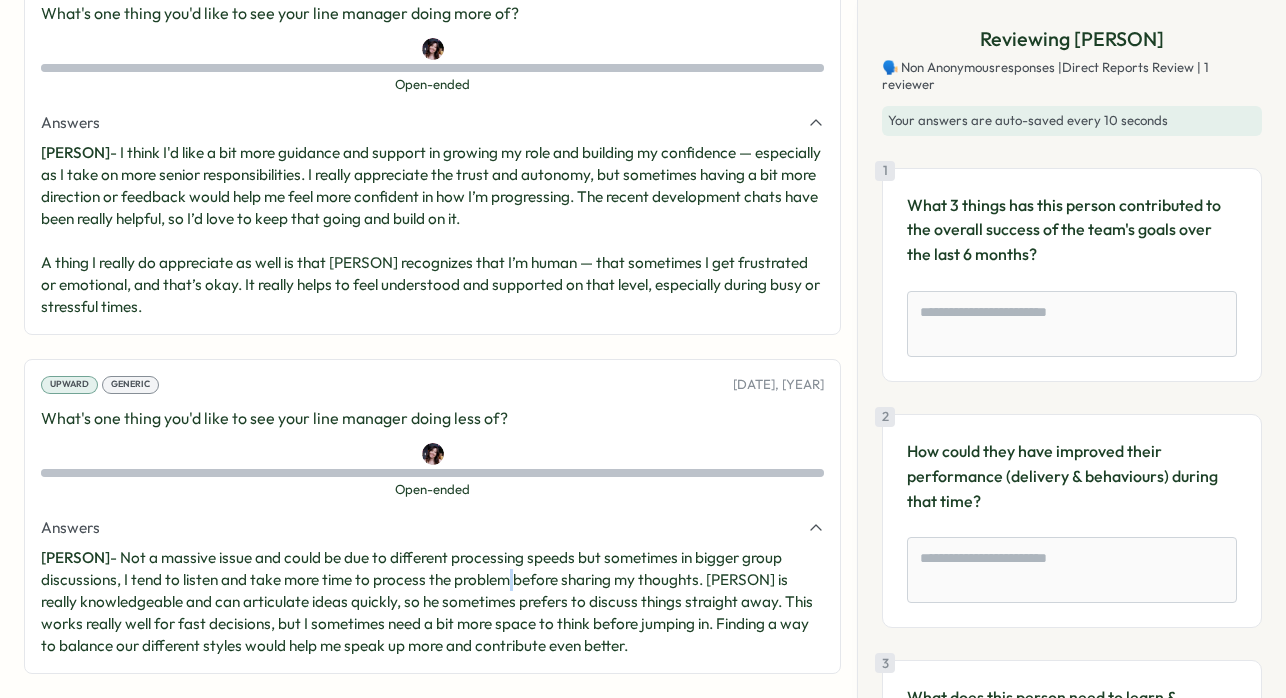 click on "Dannielle  -   Not a massive issue and could be due to different processing speeds but sometimes in bigger group discussions, I tend to listen and take more time to process the problem before sharing my thoughts. Jay is really knowledgeable and can articulate ideas quickly, so he sometimes prefers to discuss things straight away. This works really well for fast decisions, but I sometimes need a bit more space to think before jumping in. Finding a way to balance our different styles would help me speak up more and contribute even better." at bounding box center (432, 602) 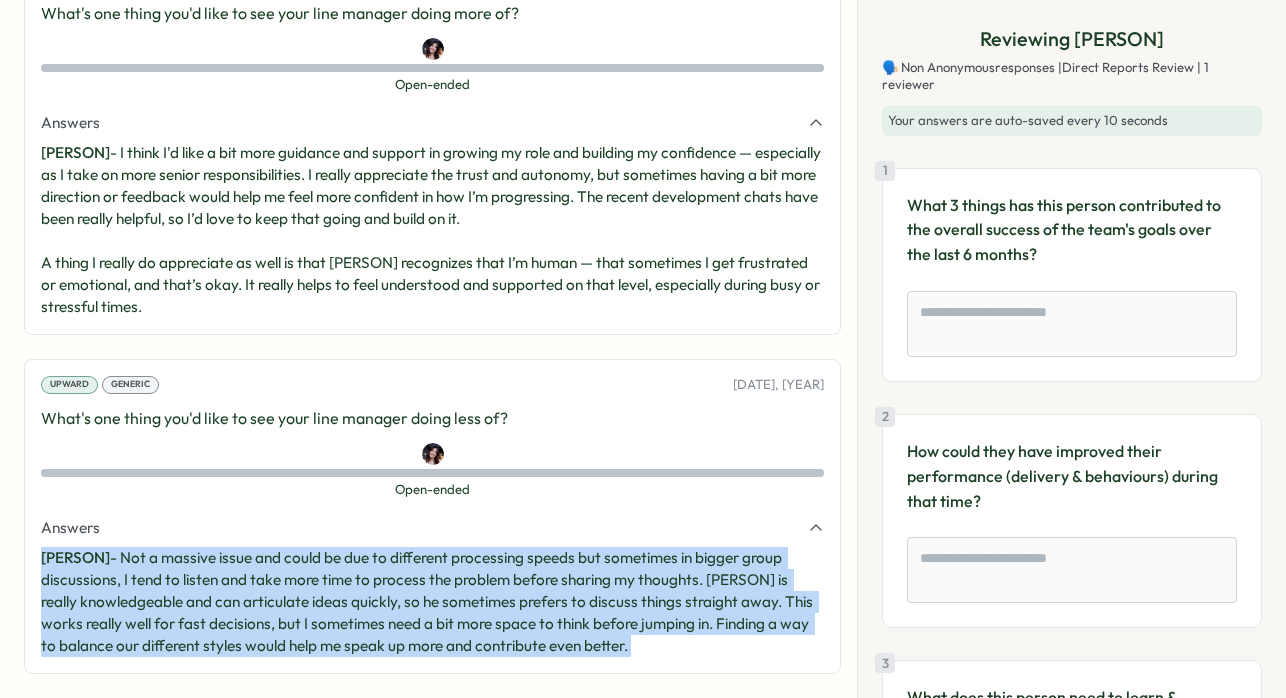 click on "Dannielle  -   Not a massive issue and could be due to different processing speeds but sometimes in bigger group discussions, I tend to listen and take more time to process the problem before sharing my thoughts. Jay is really knowledgeable and can articulate ideas quickly, so he sometimes prefers to discuss things straight away. This works really well for fast decisions, but I sometimes need a bit more space to think before jumping in. Finding a way to balance our different styles would help me speak up more and contribute even better." at bounding box center (432, 602) 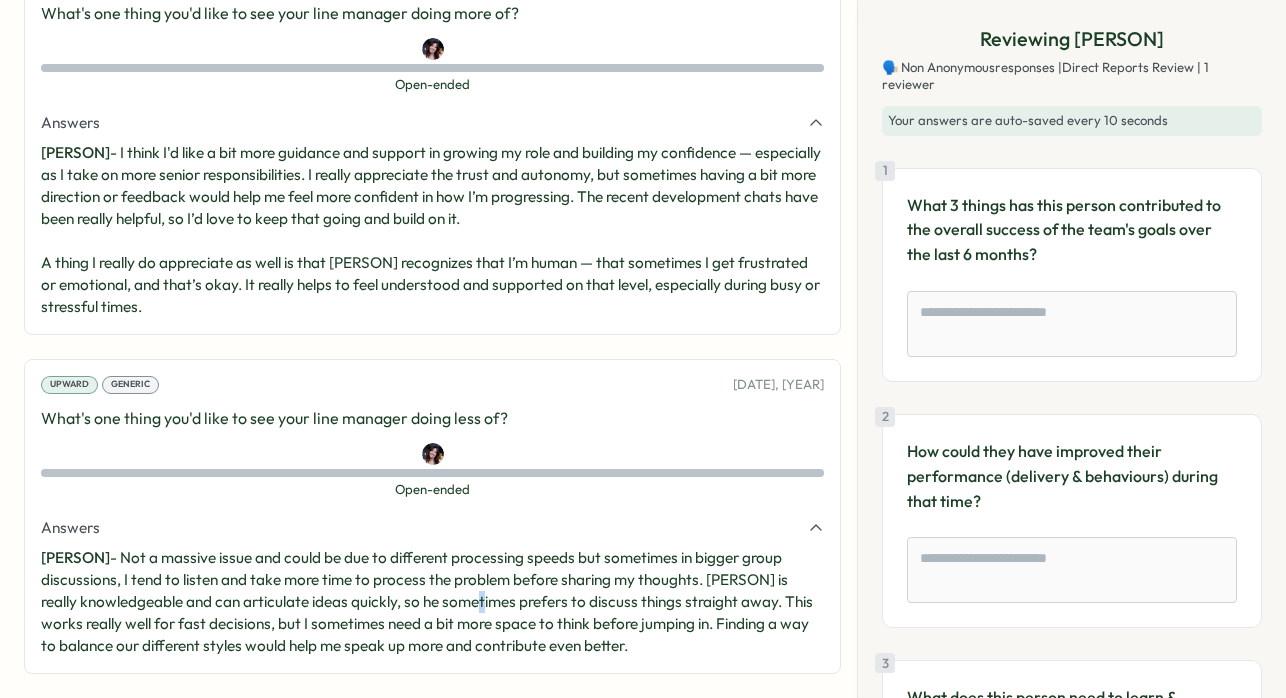 click on "Dannielle  -   Not a massive issue and could be due to different processing speeds but sometimes in bigger group discussions, I tend to listen and take more time to process the problem before sharing my thoughts. Jay is really knowledgeable and can articulate ideas quickly, so he sometimes prefers to discuss things straight away. This works really well for fast decisions, but I sometimes need a bit more space to think before jumping in. Finding a way to balance our different styles would help me speak up more and contribute even better." at bounding box center (432, 602) 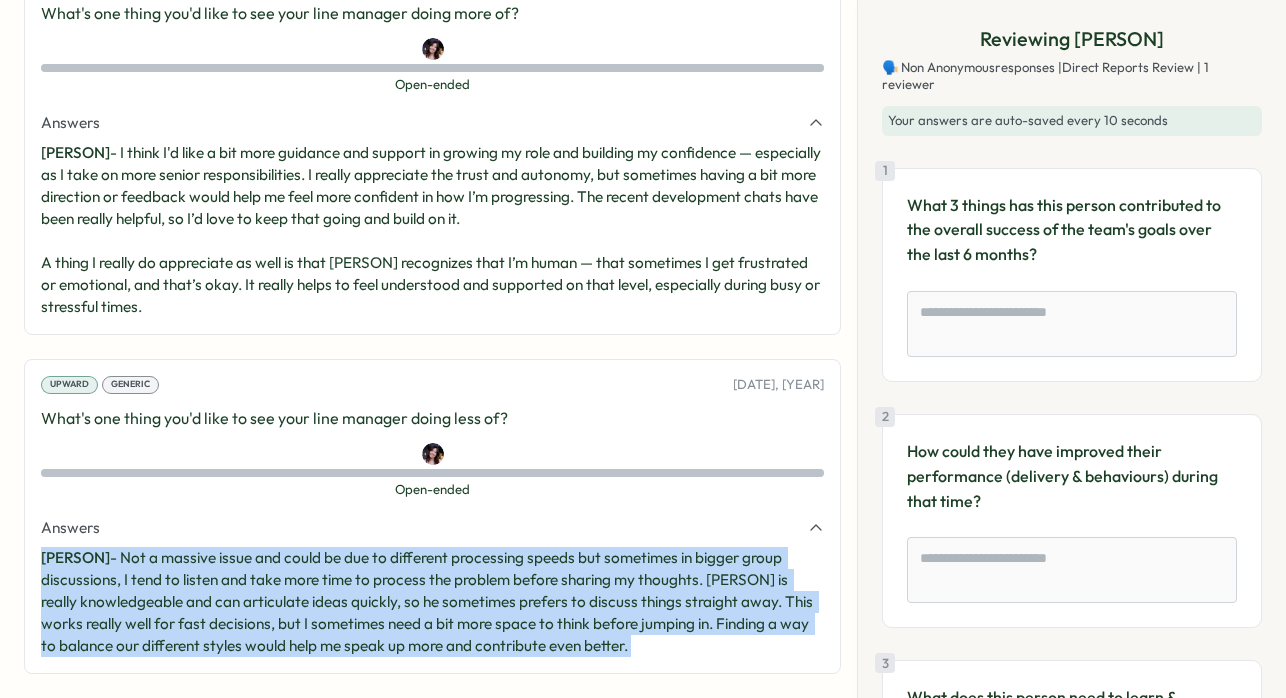 click on "Dannielle  -   Not a massive issue and could be due to different processing speeds but sometimes in bigger group discussions, I tend to listen and take more time to process the problem before sharing my thoughts. Jay is really knowledgeable and can articulate ideas quickly, so he sometimes prefers to discuss things straight away. This works really well for fast decisions, but I sometimes need a bit more space to think before jumping in. Finding a way to balance our different styles would help me speak up more and contribute even better." at bounding box center [432, 602] 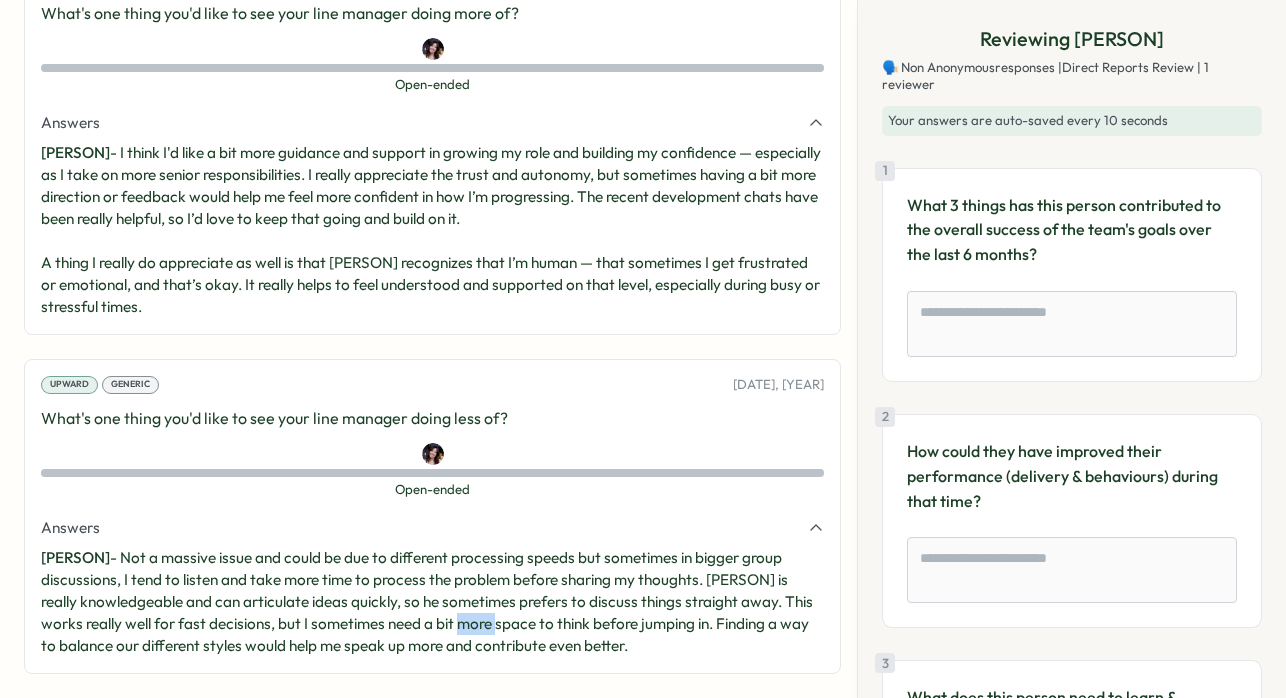 click on "Dannielle  -   Not a massive issue and could be due to different processing speeds but sometimes in bigger group discussions, I tend to listen and take more time to process the problem before sharing my thoughts. Jay is really knowledgeable and can articulate ideas quickly, so he sometimes prefers to discuss things straight away. This works really well for fast decisions, but I sometimes need a bit more space to think before jumping in. Finding a way to balance our different styles would help me speak up more and contribute even better." at bounding box center (432, 602) 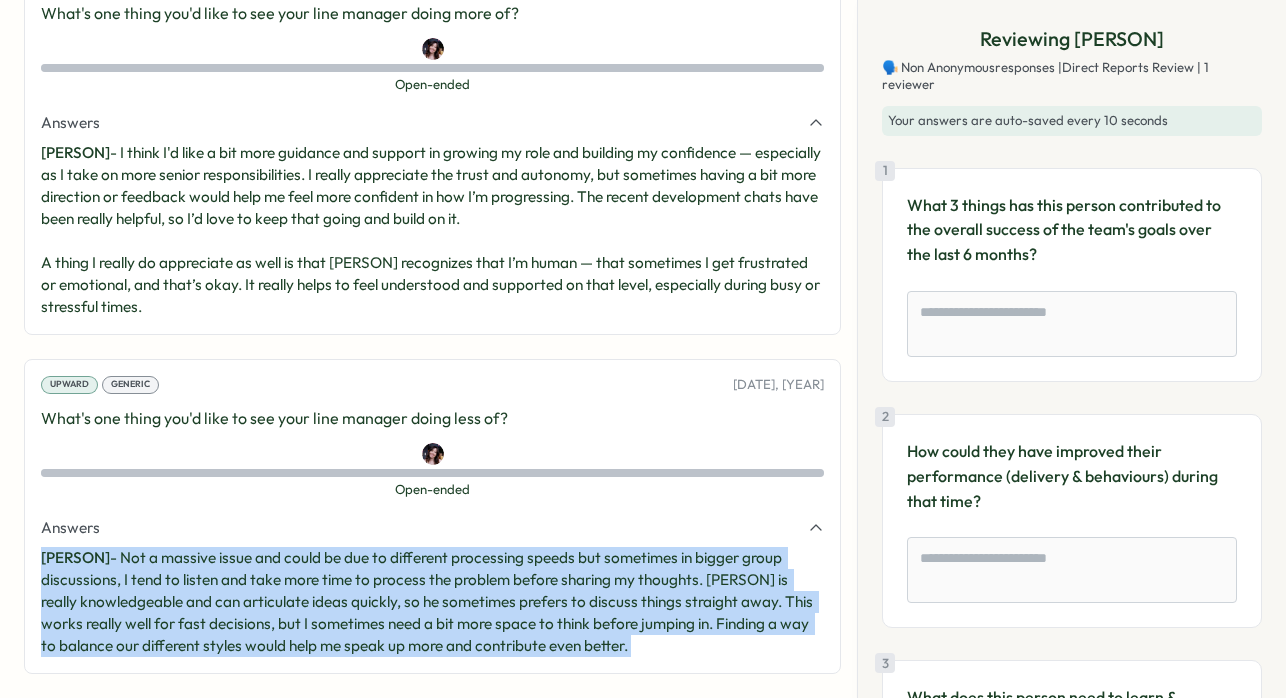 click on "Dannielle  -   Not a massive issue and could be due to different processing speeds but sometimes in bigger group discussions, I tend to listen and take more time to process the problem before sharing my thoughts. Jay is really knowledgeable and can articulate ideas quickly, so he sometimes prefers to discuss things straight away. This works really well for fast decisions, but I sometimes need a bit more space to think before jumping in. Finding a way to balance our different styles would help me speak up more and contribute even better." at bounding box center [432, 602] 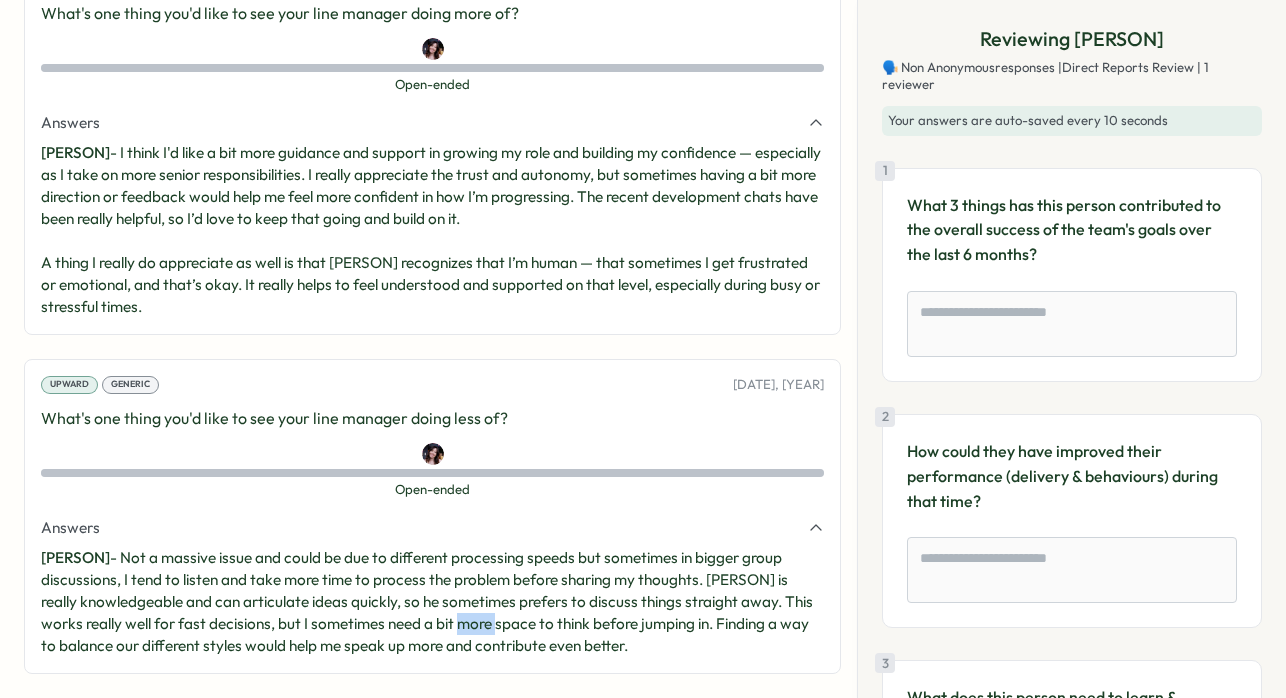 click on "Dannielle  -   Not a massive issue and could be due to different processing speeds but sometimes in bigger group discussions, I tend to listen and take more time to process the problem before sharing my thoughts. Jay is really knowledgeable and can articulate ideas quickly, so he sometimes prefers to discuss things straight away. This works really well for fast decisions, but I sometimes need a bit more space to think before jumping in. Finding a way to balance our different styles would help me speak up more and contribute even better." at bounding box center [432, 602] 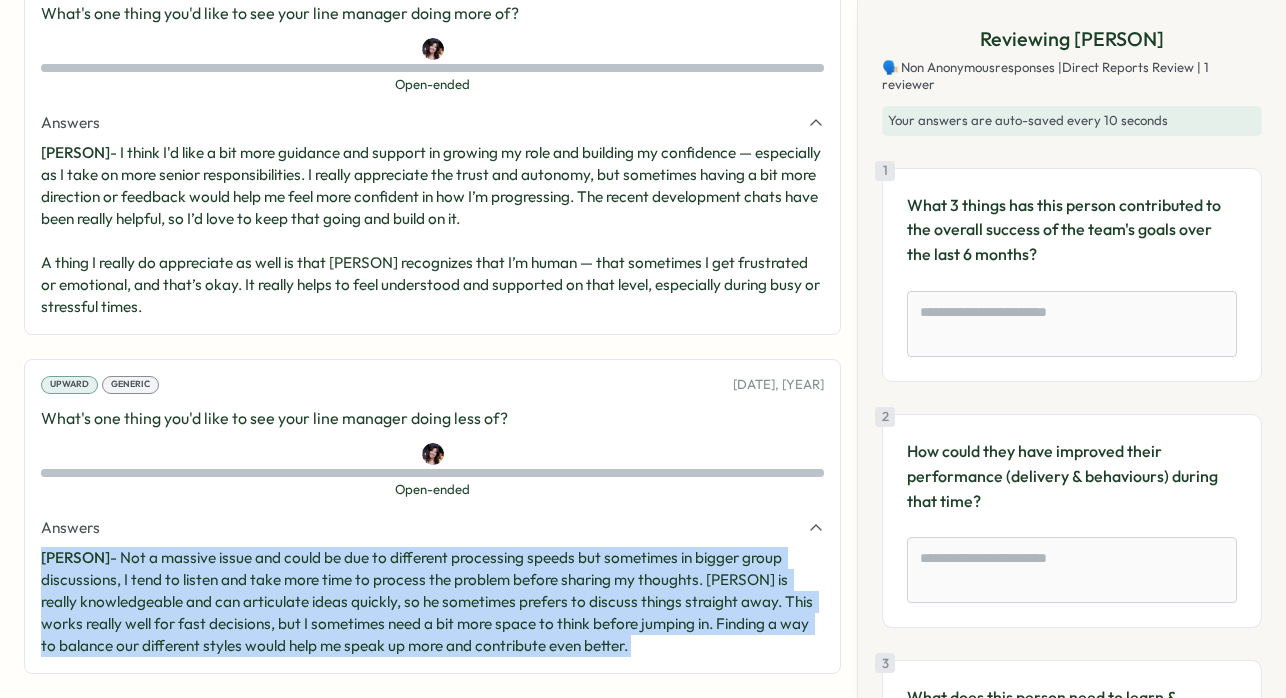 click on "Dannielle  -   Not a massive issue and could be due to different processing speeds but sometimes in bigger group discussions, I tend to listen and take more time to process the problem before sharing my thoughts. Jay is really knowledgeable and can articulate ideas quickly, so he sometimes prefers to discuss things straight away. This works really well for fast decisions, but I sometimes need a bit more space to think before jumping in. Finding a way to balance our different styles would help me speak up more and contribute even better." at bounding box center [432, 602] 